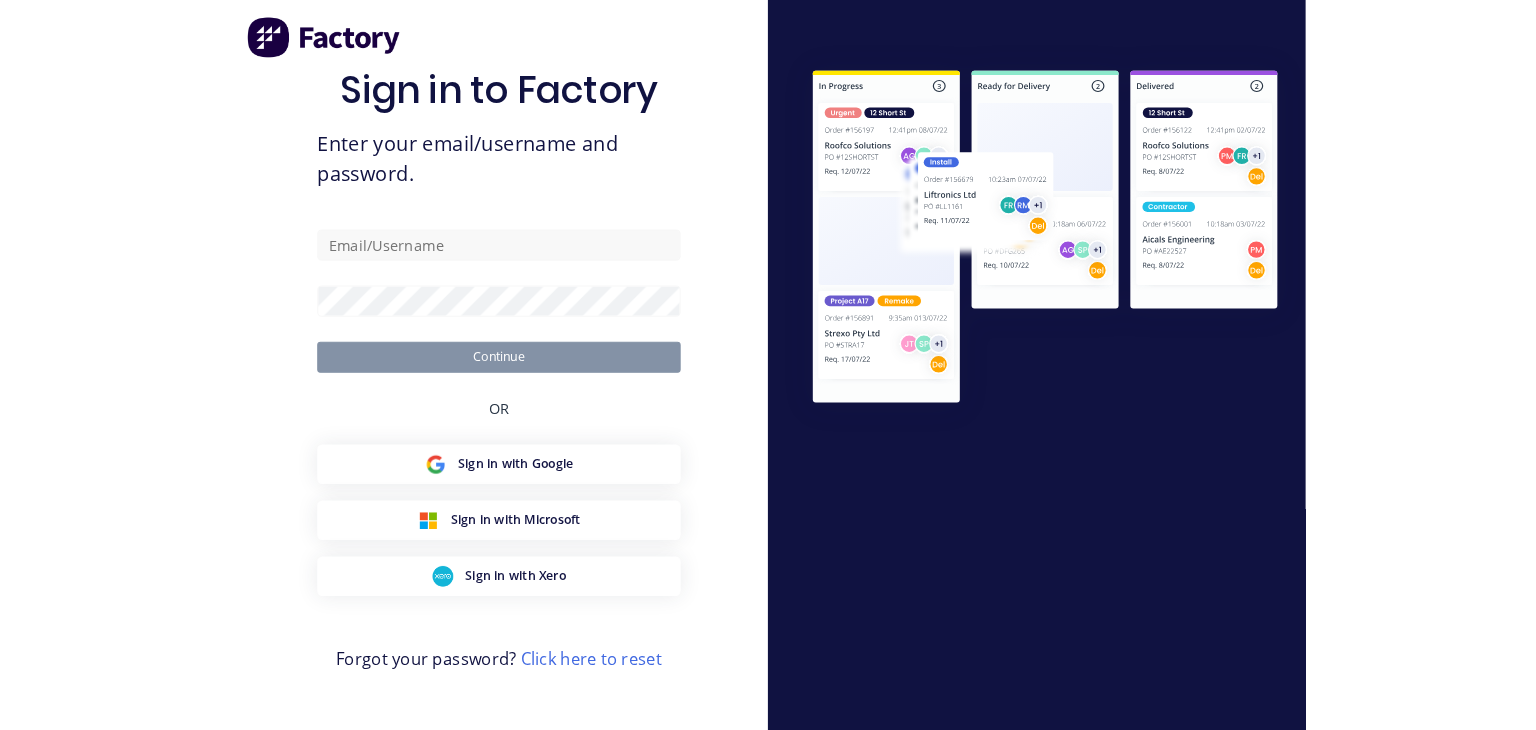 scroll, scrollTop: 0, scrollLeft: 0, axis: both 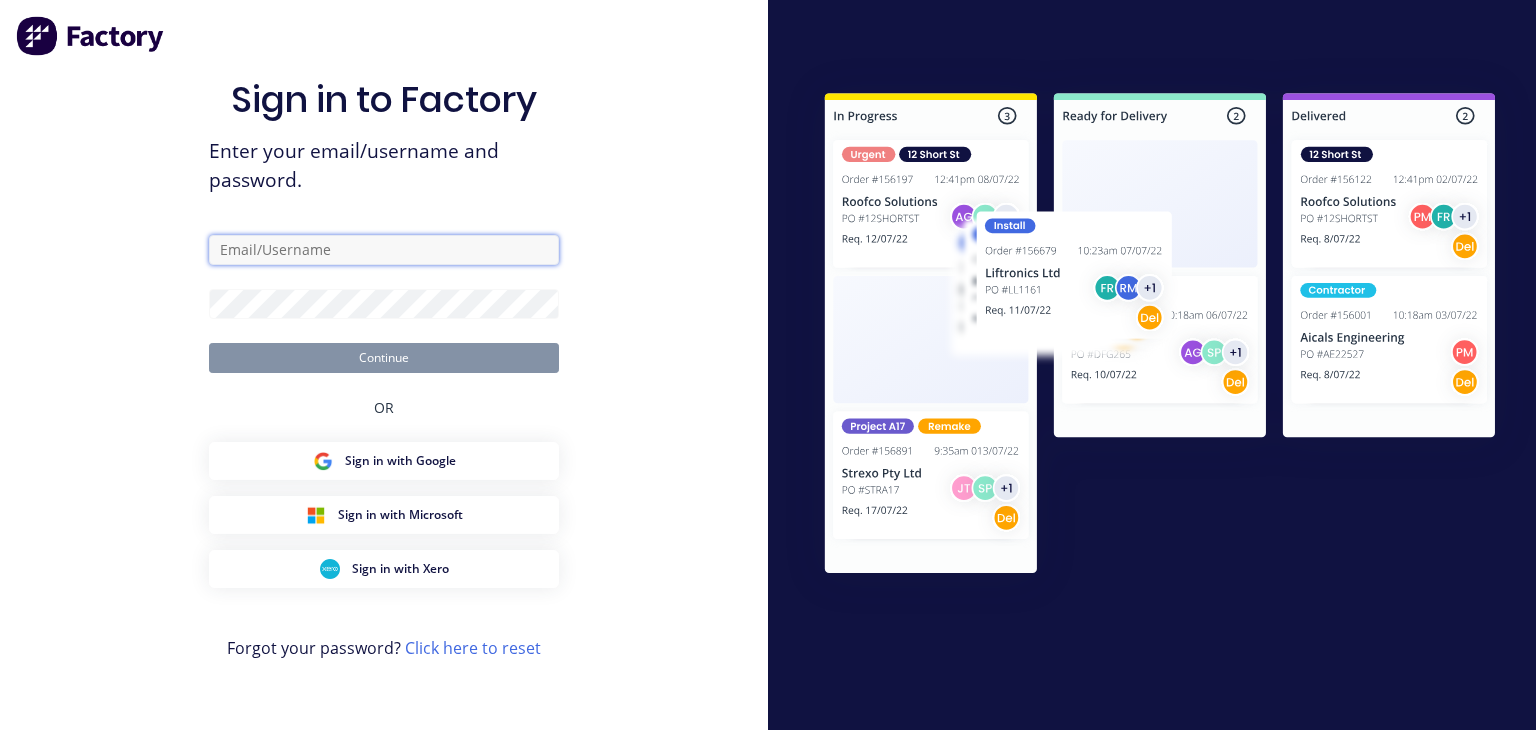 click at bounding box center (384, 250) 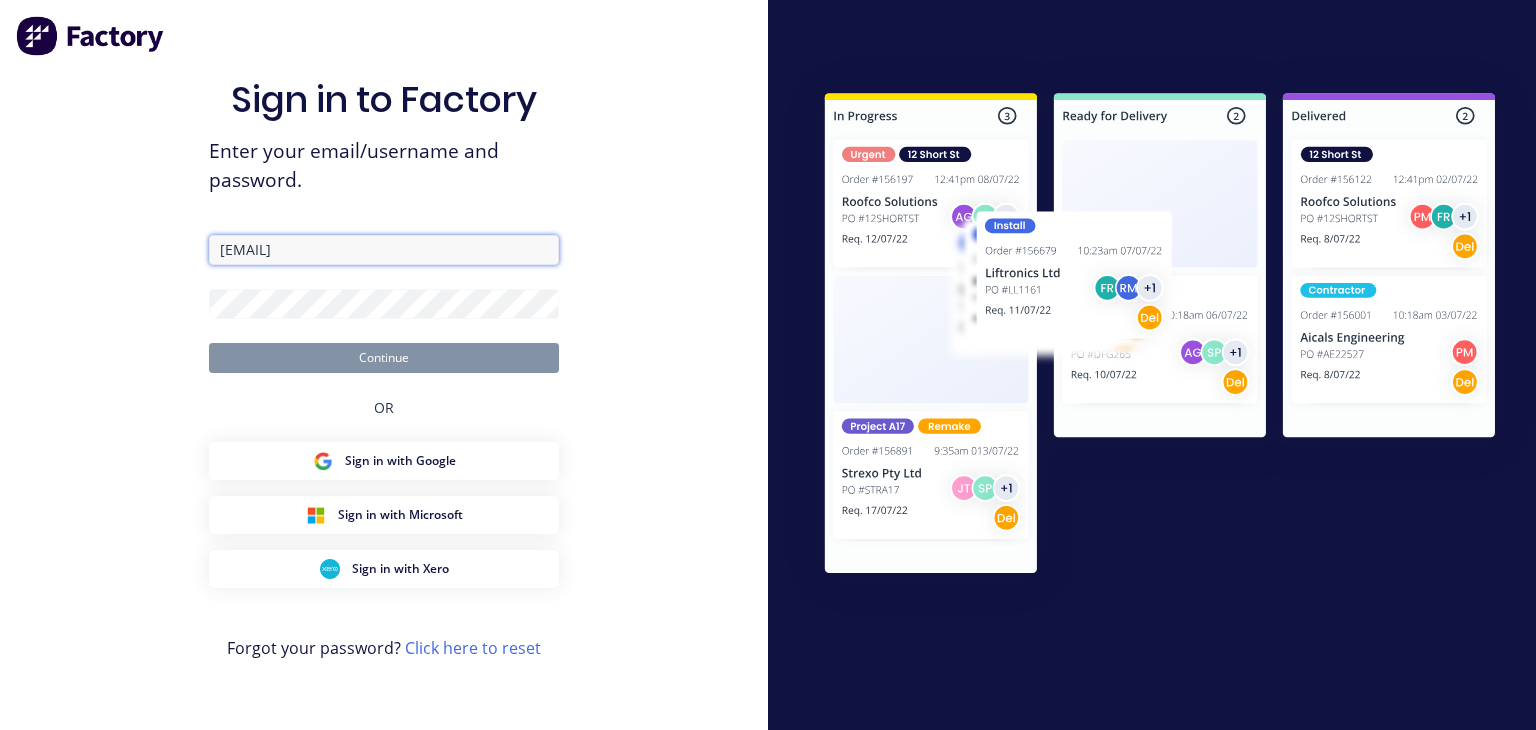 type on "[EMAIL]" 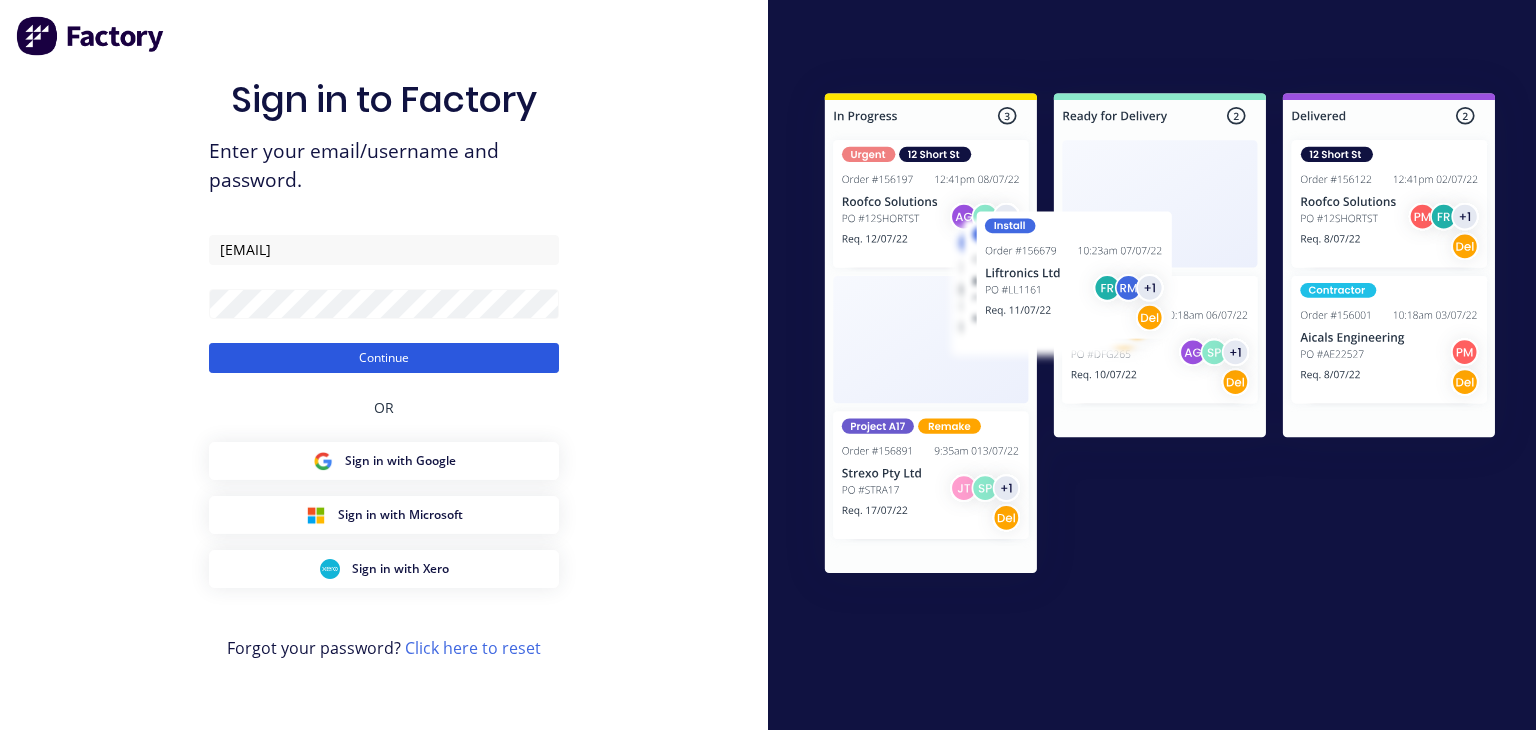click on "Continue" at bounding box center (384, 358) 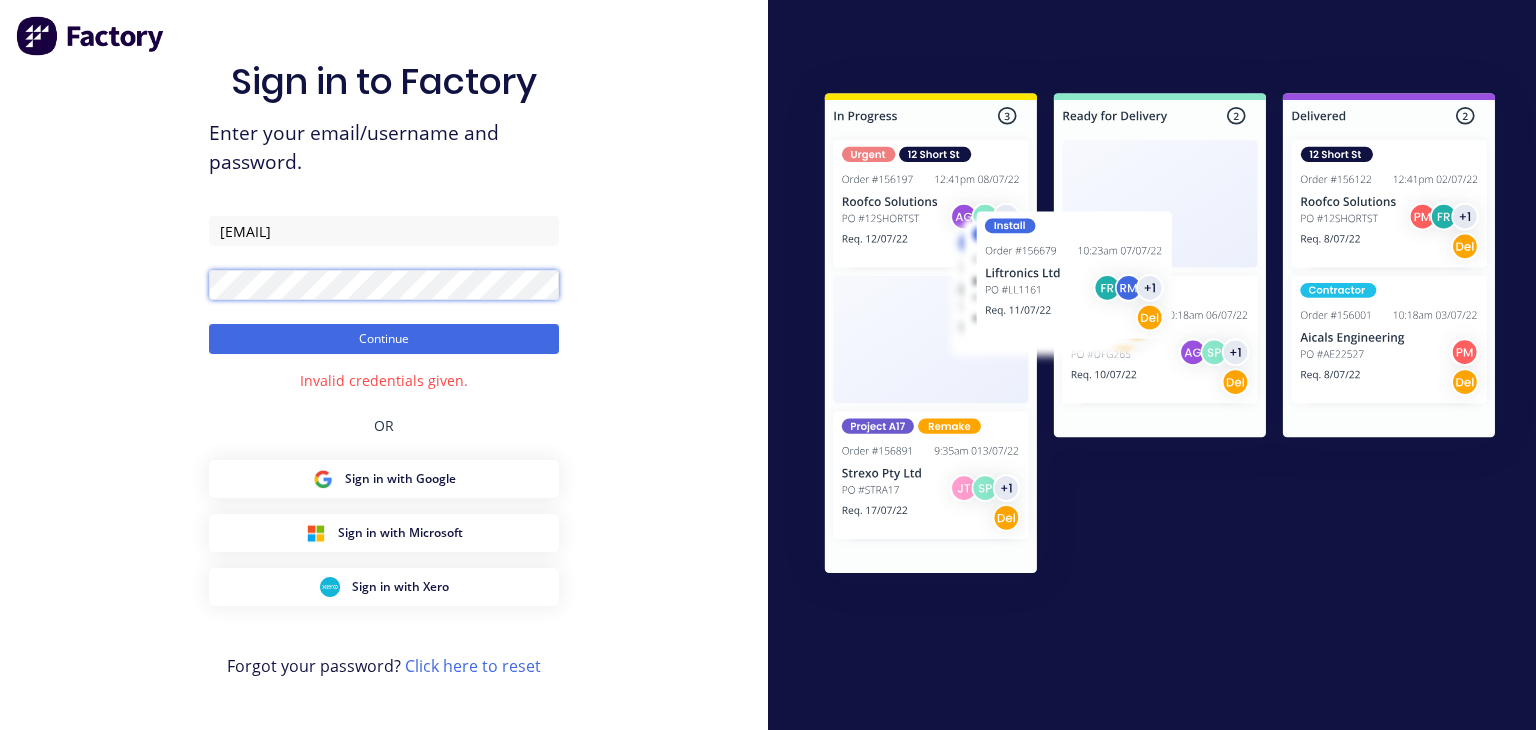 click on "Sign in to Factory Enter your email/username and password. [EMAIL] Continue   Invalid credentials given. OR Sign in with Google   Sign in with Microsoft   Sign in with Xero   Forgot your password?   Click here to reset" at bounding box center [384, 365] 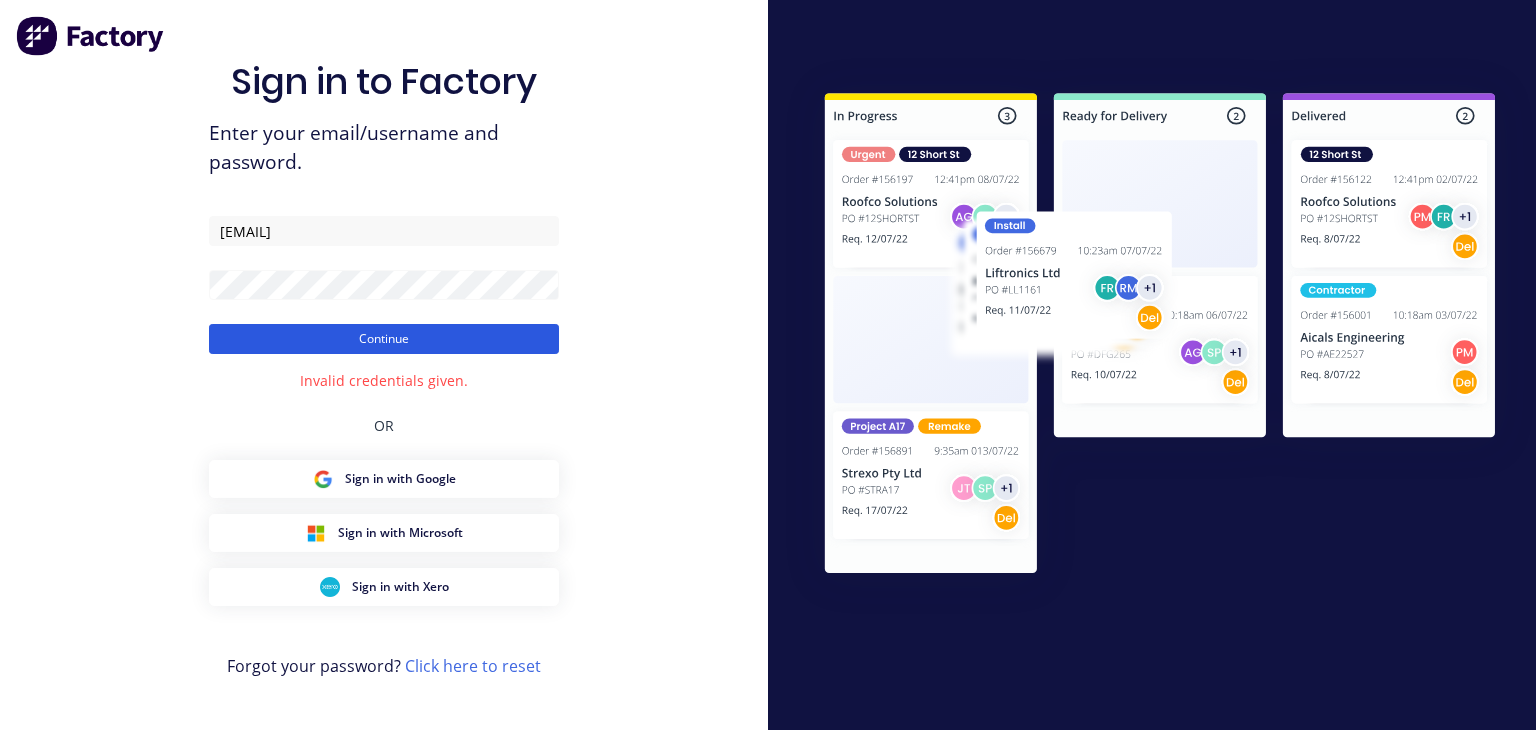 click on "Continue" at bounding box center [384, 339] 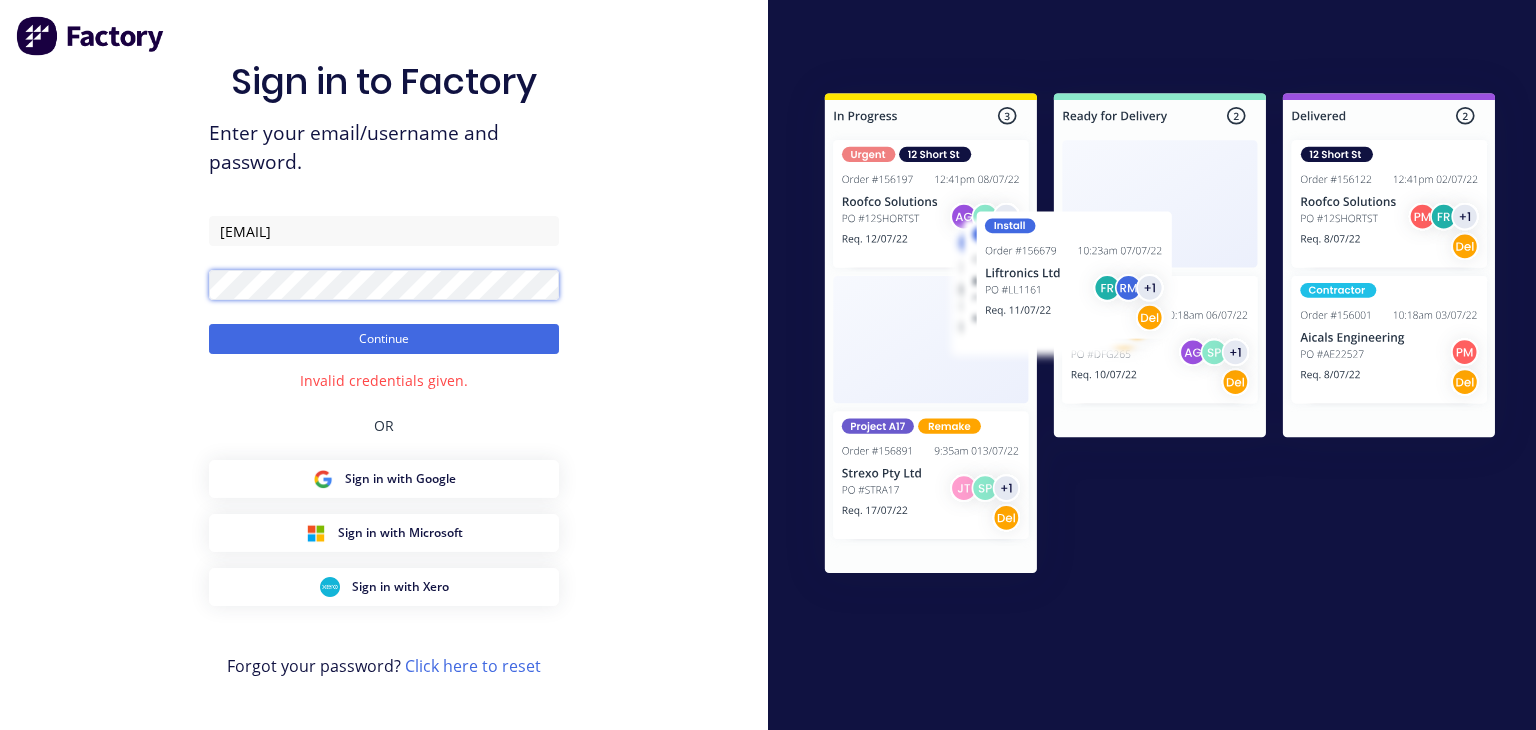 click on "Sign in to Factory Enter your email/username and password. aaron.macdonell@hushpack.com.au Continue   Invalid credentials given. OR Sign in with Google   Sign in with Microsoft   Sign in with Xero   Forgot your password?   Click here to reset" at bounding box center (384, 365) 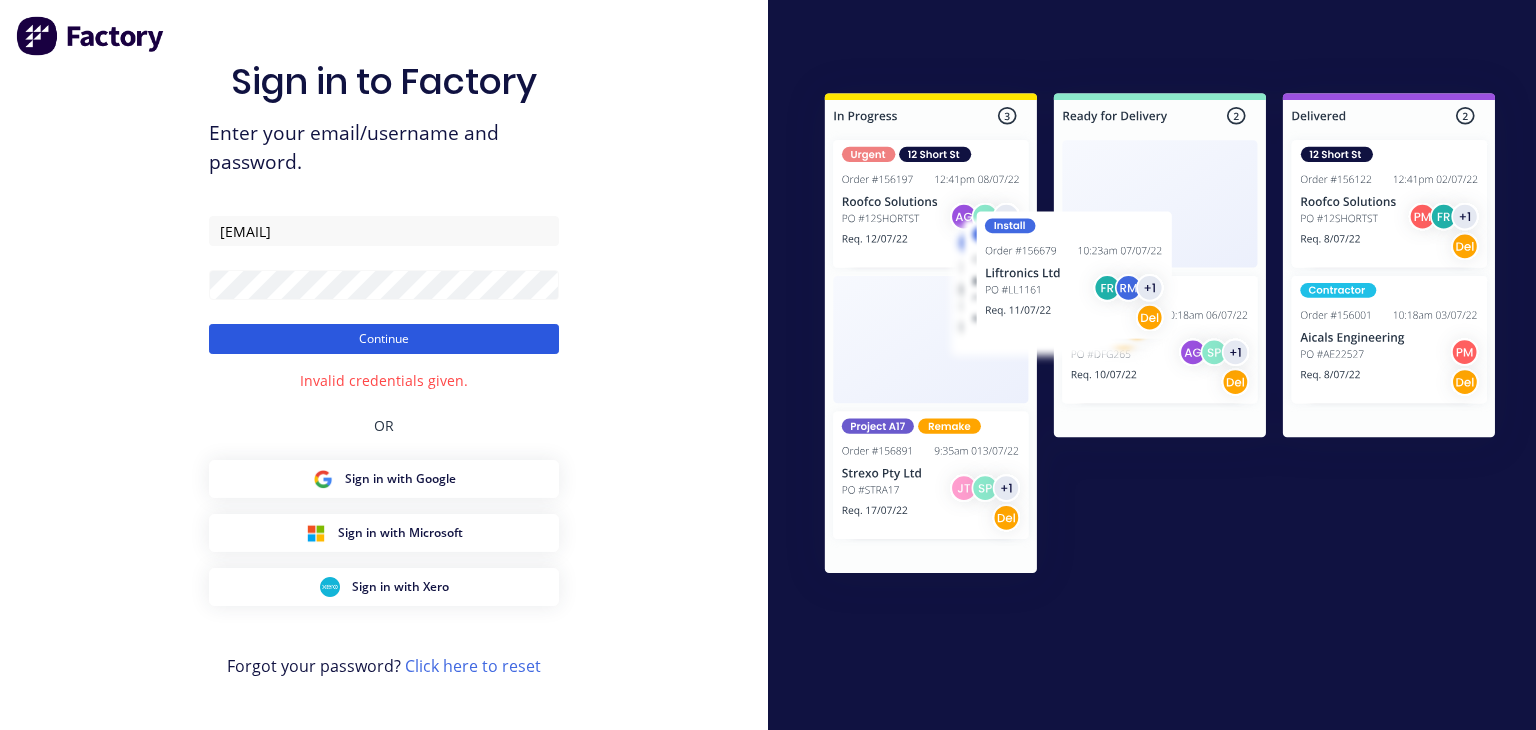 click on "Continue" at bounding box center (384, 339) 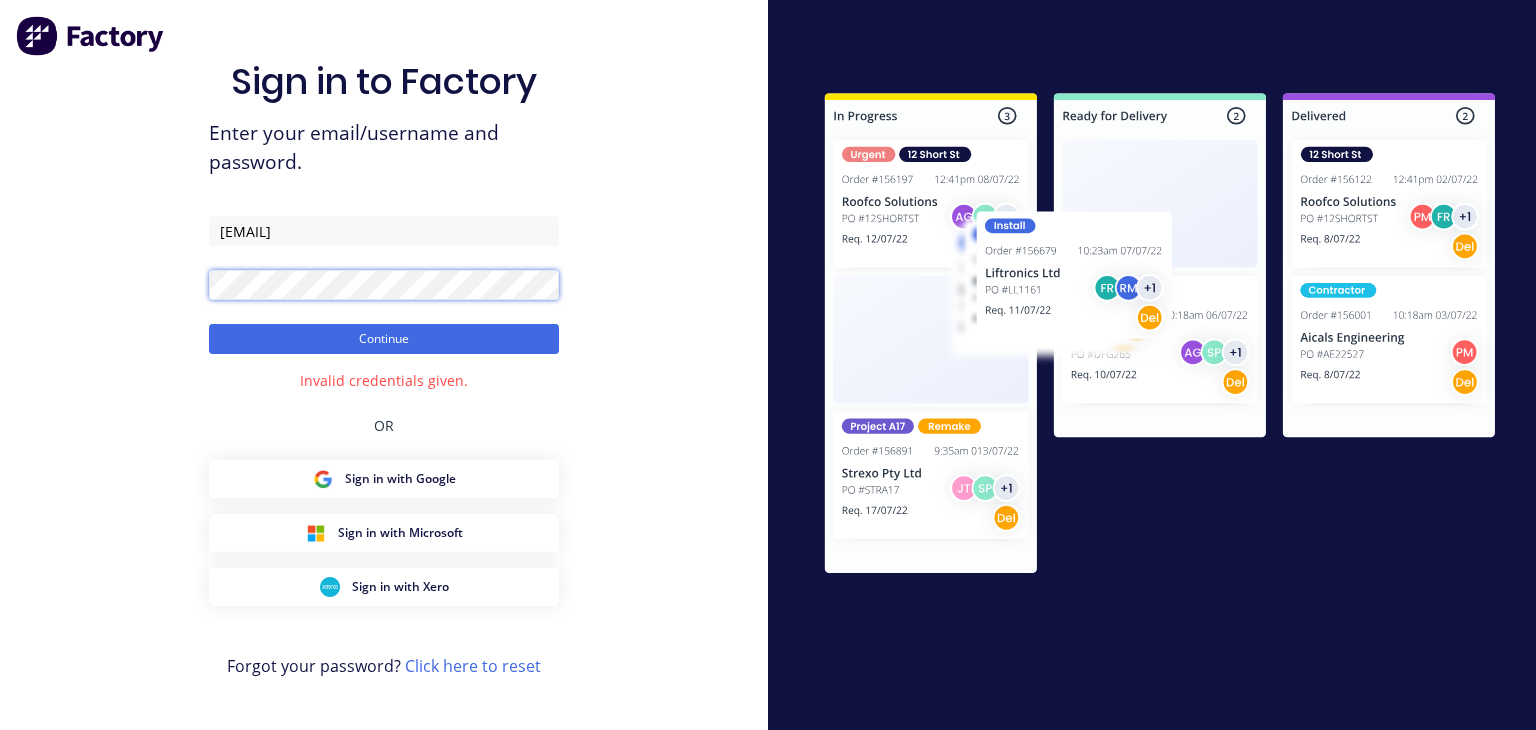 click on "Sign in to Factory Enter your email/username and password. aaron.macdonell@hushpack.com.au Continue   Invalid credentials given. OR Sign in with Google   Sign in with Microsoft   Sign in with Xero   Forgot your password?   Click here to reset" at bounding box center [384, 365] 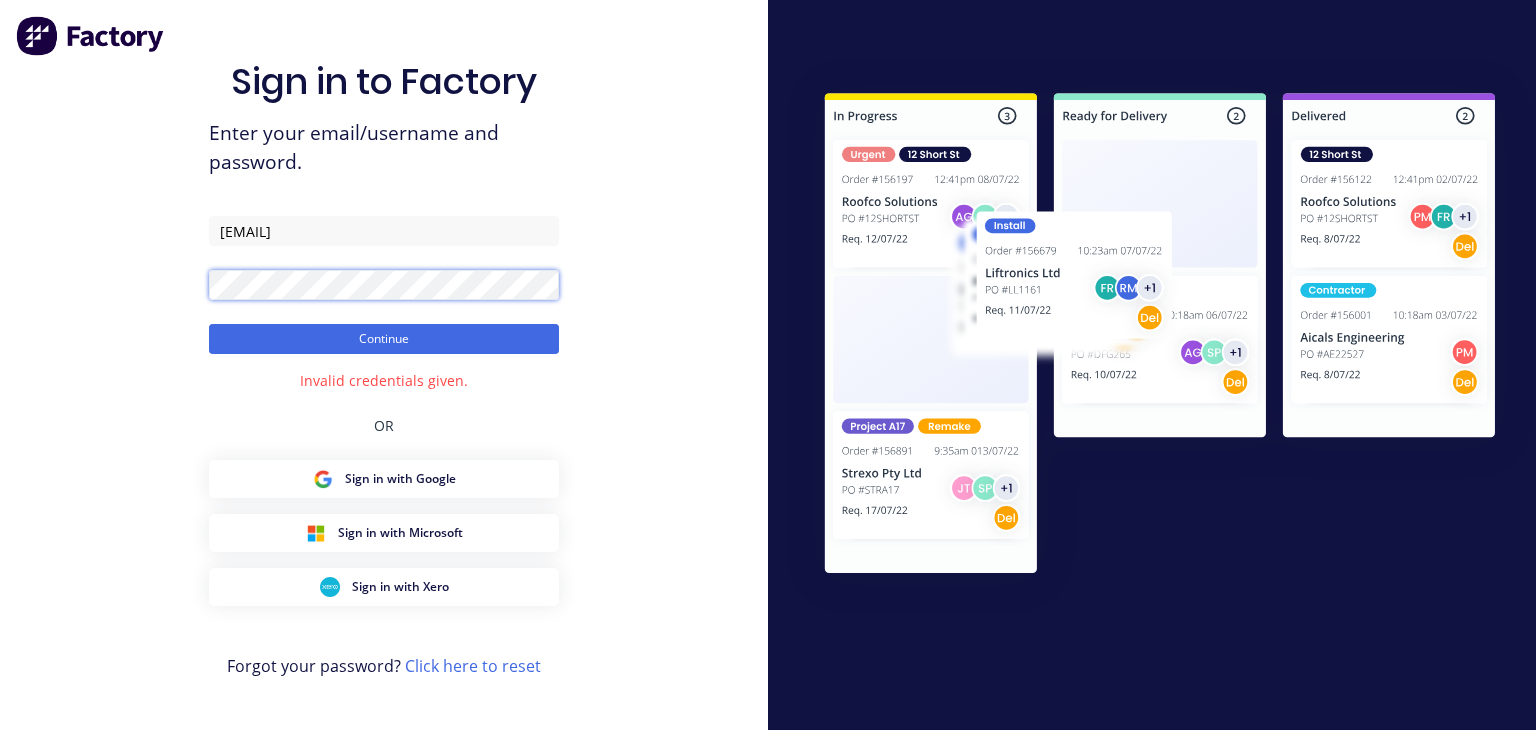 click on "Continue" at bounding box center [384, 339] 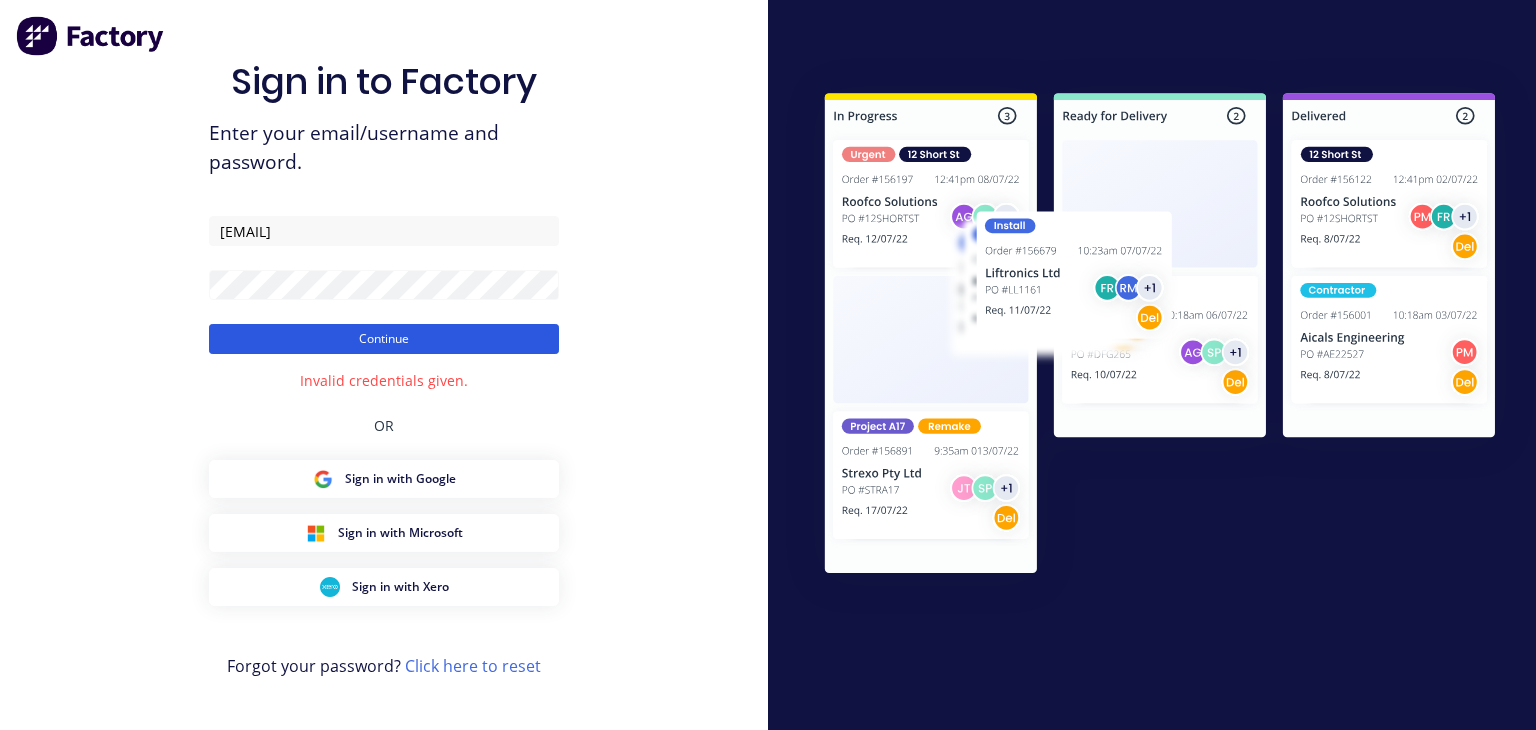 click on "Continue" at bounding box center (384, 339) 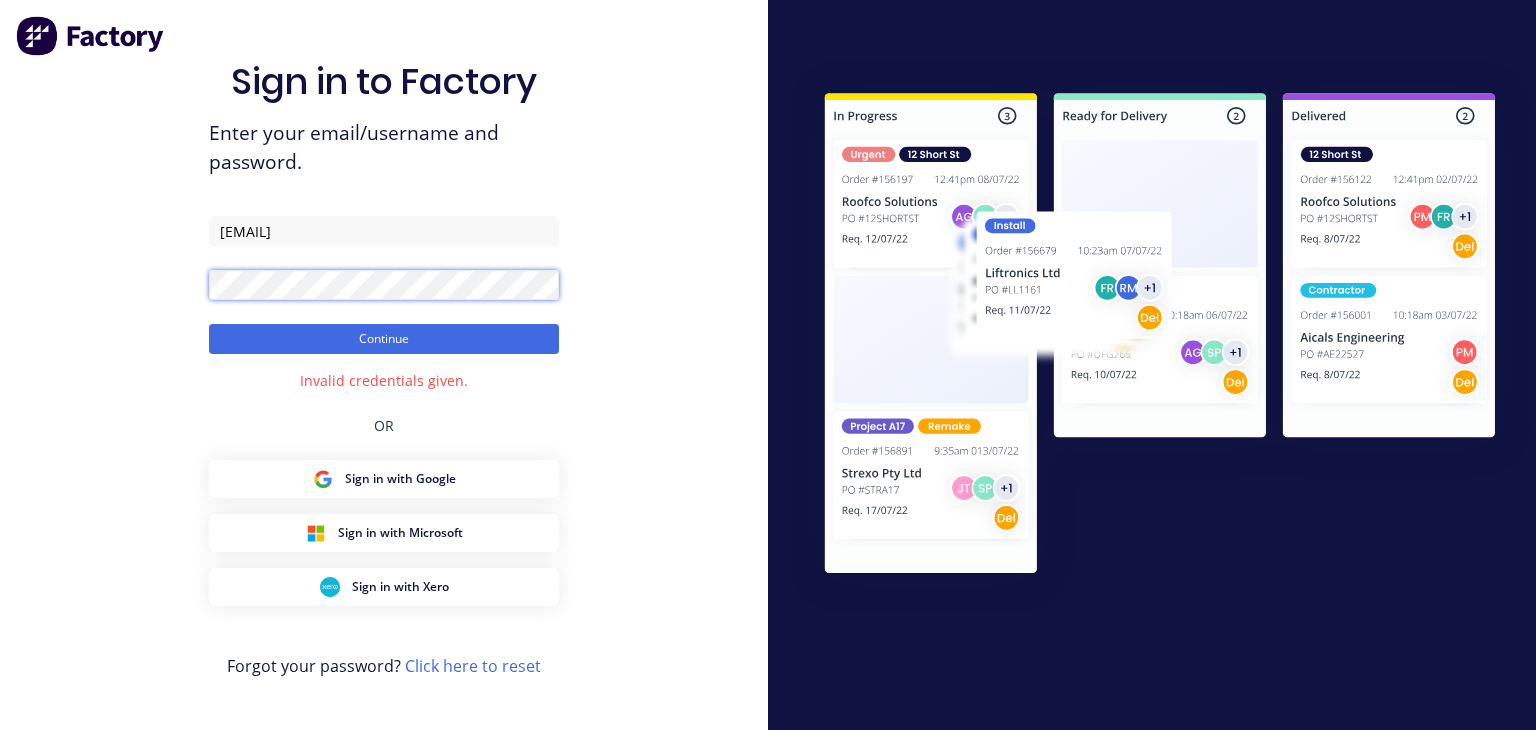 click on "Continue" at bounding box center (384, 339) 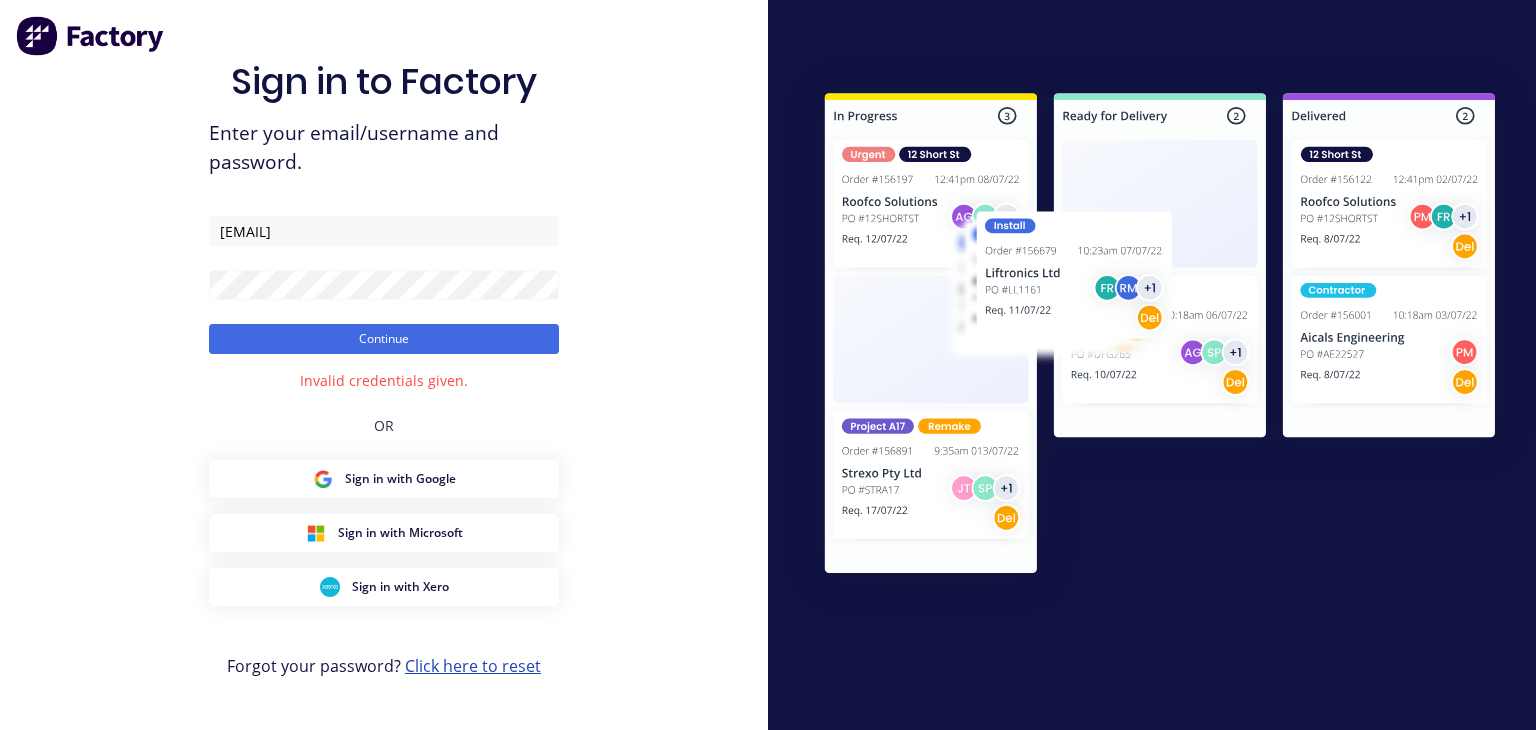 click on "Click here to reset" at bounding box center (473, 666) 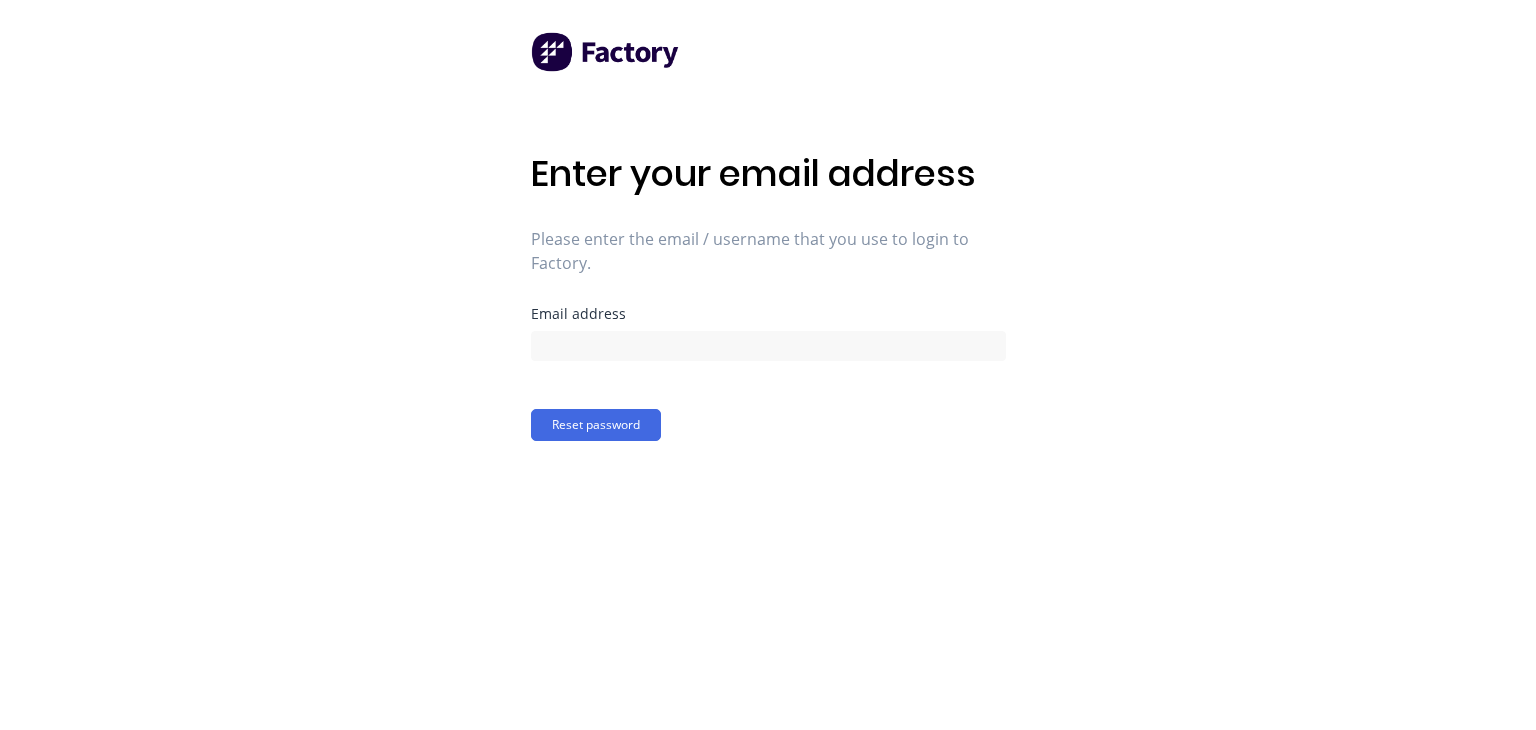 click on "Email address" at bounding box center [768, 314] 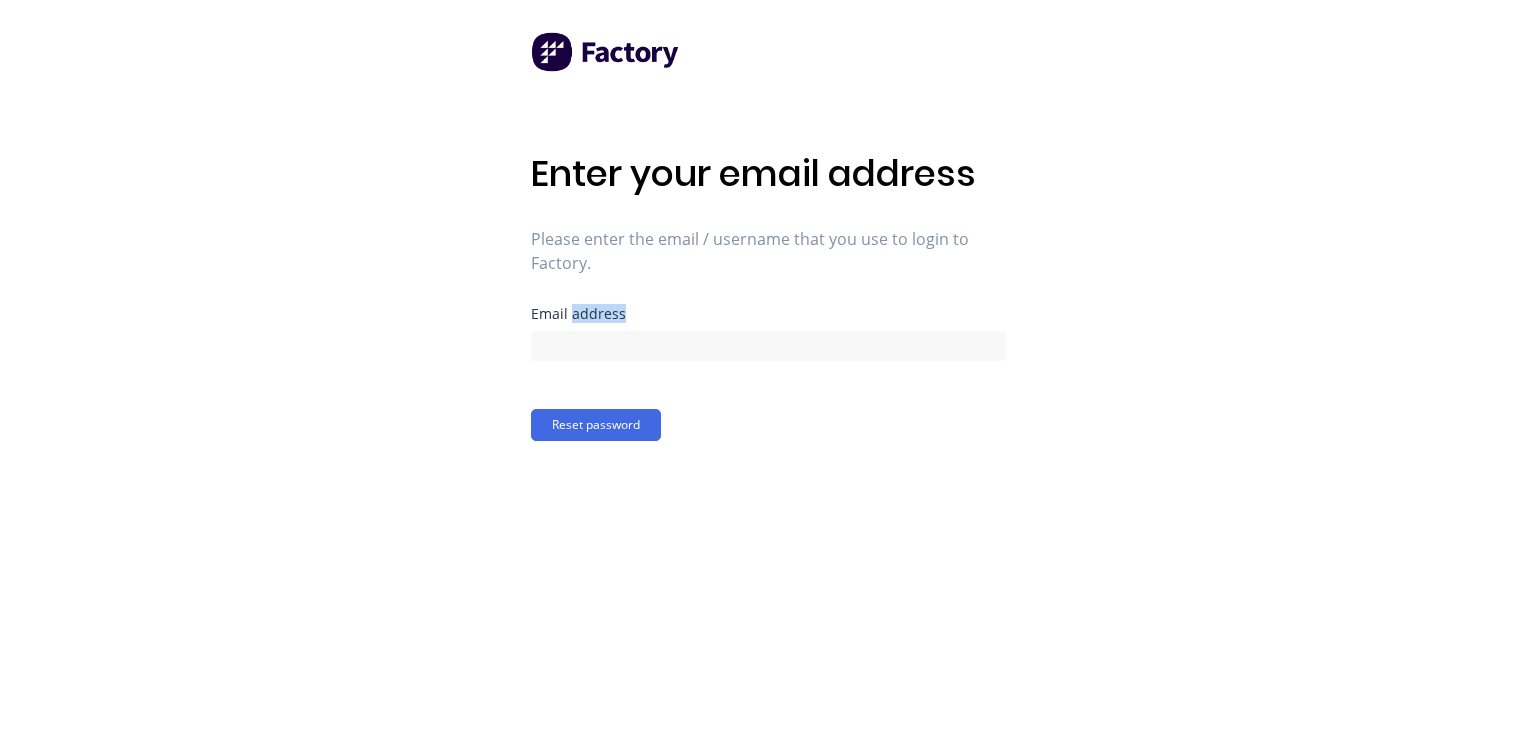 click on "Email address" at bounding box center [768, 314] 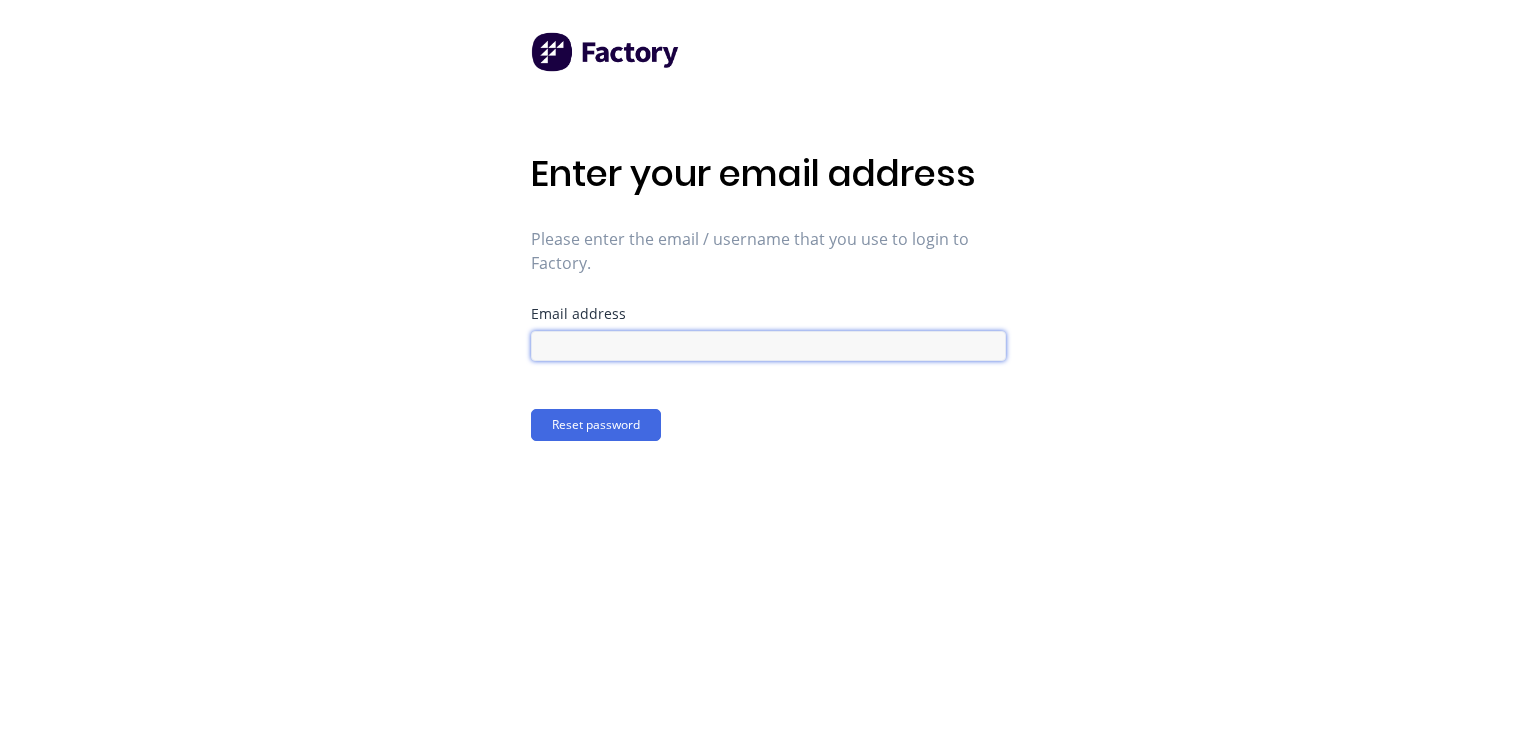 click at bounding box center (768, 346) 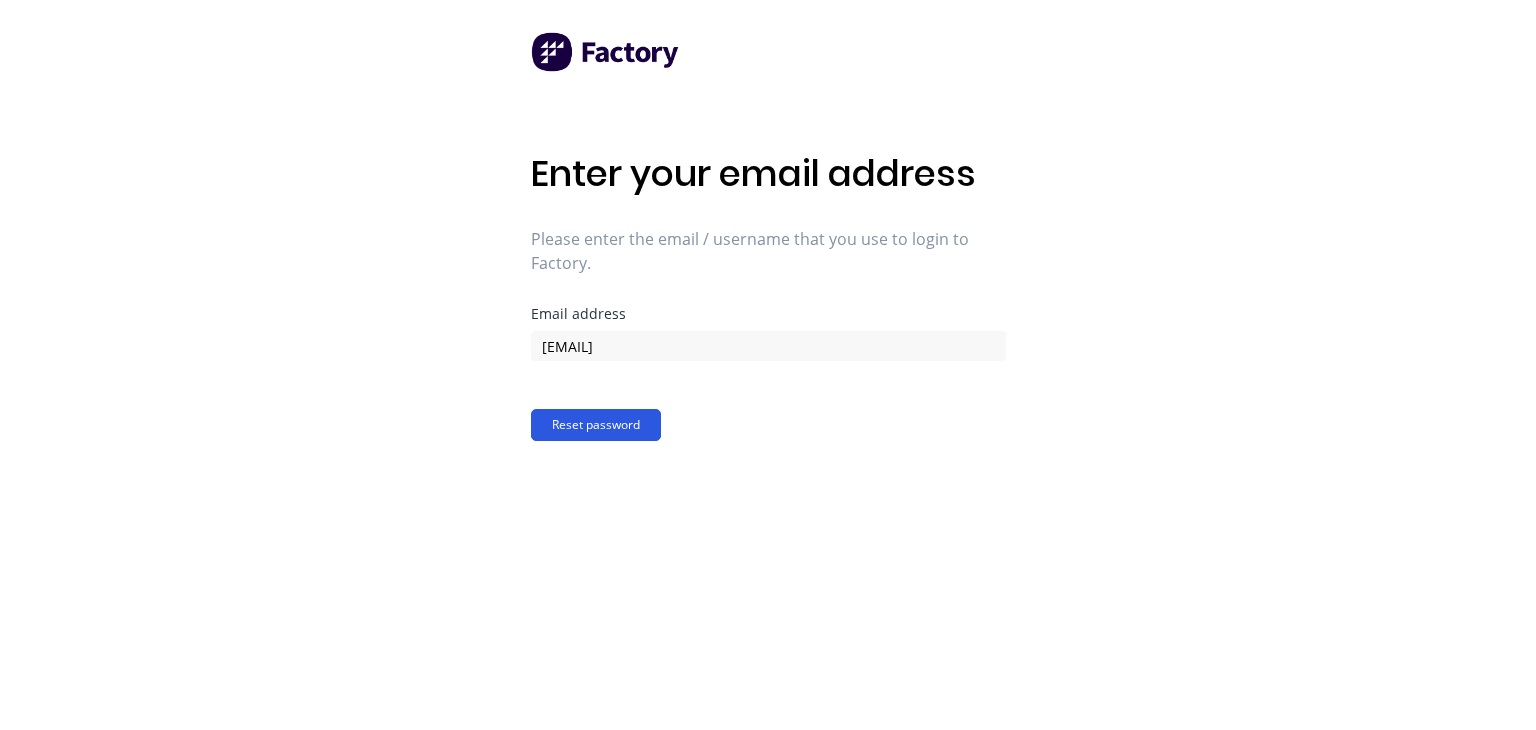 click on "Reset password" at bounding box center (596, 425) 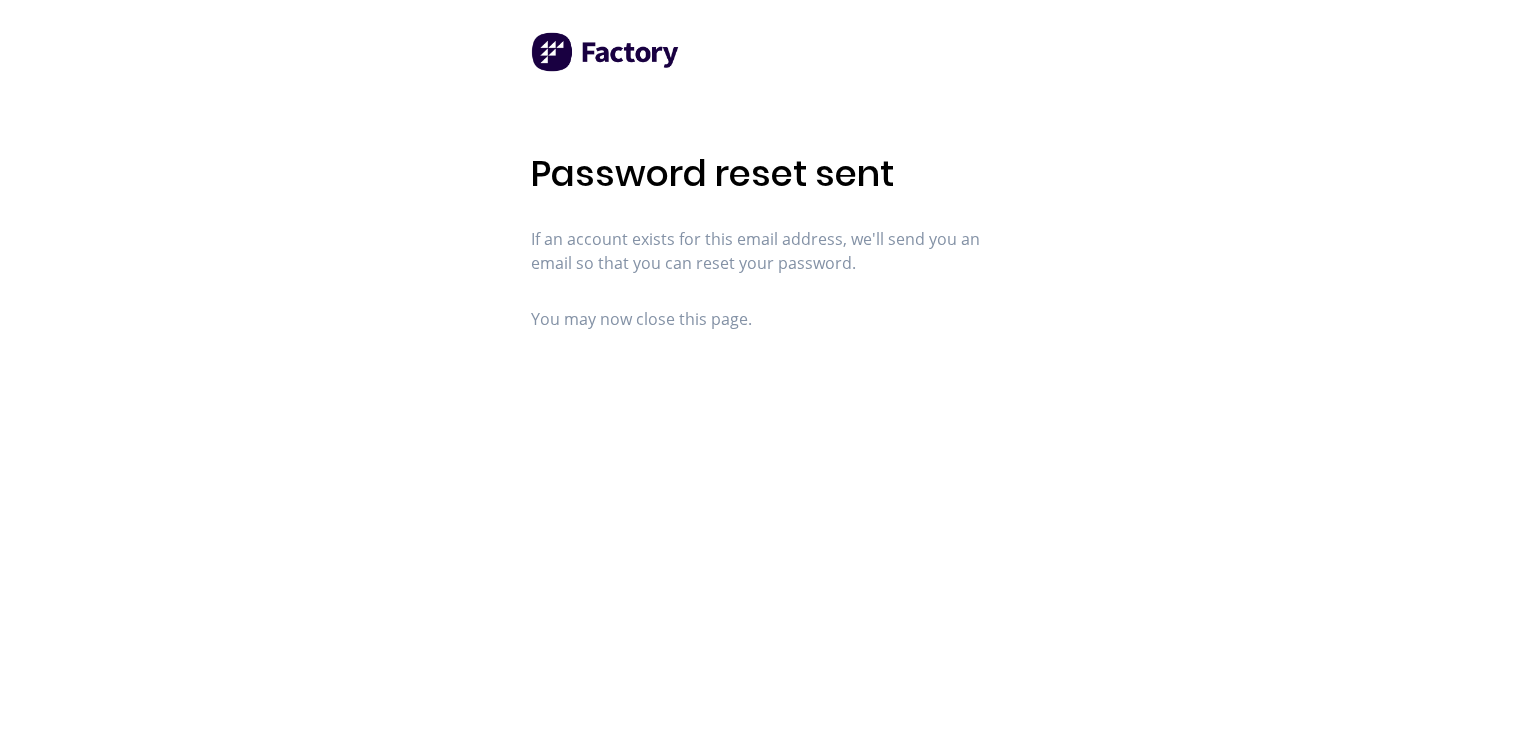 drag, startPoint x: 552, startPoint y: 726, endPoint x: 756, endPoint y: 149, distance: 612.0008 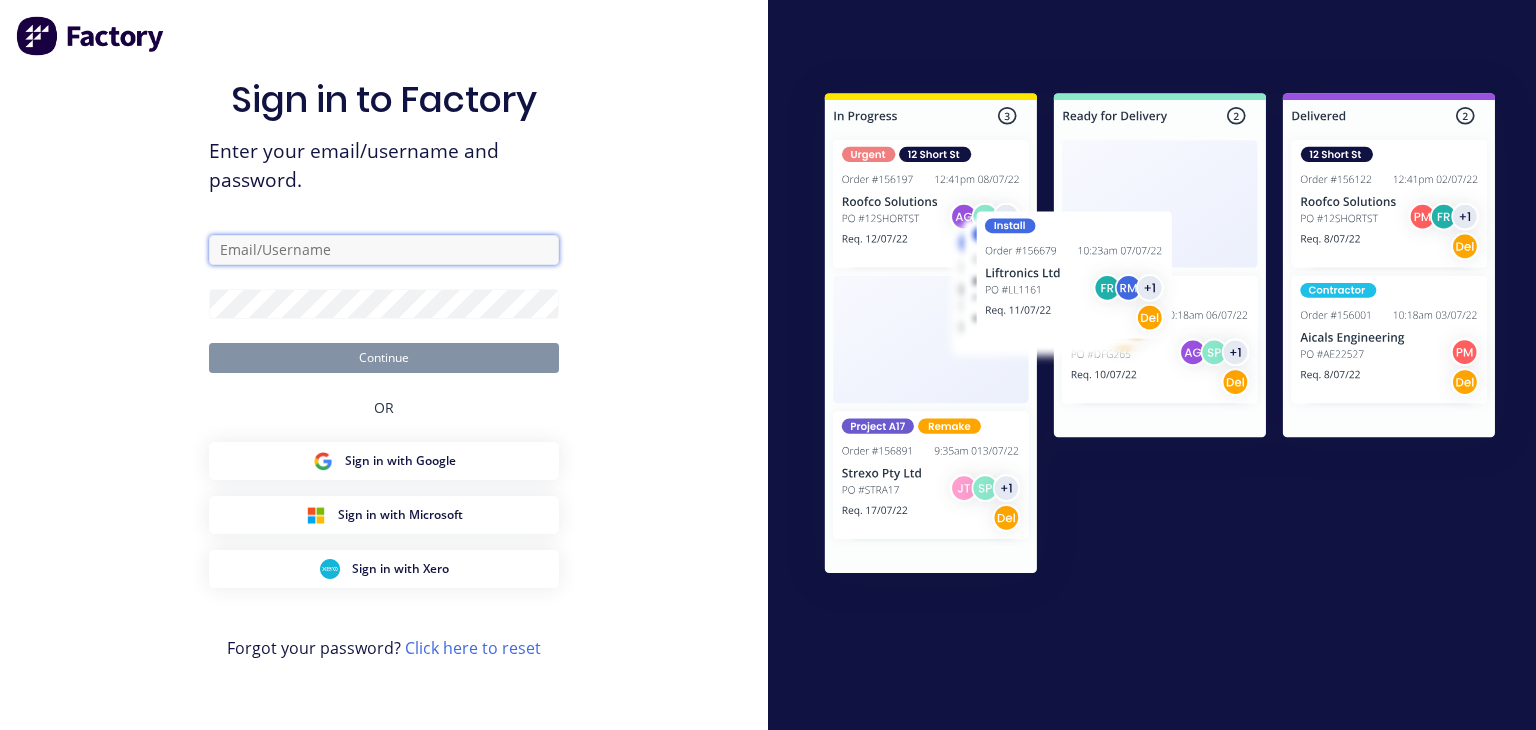 click at bounding box center (384, 250) 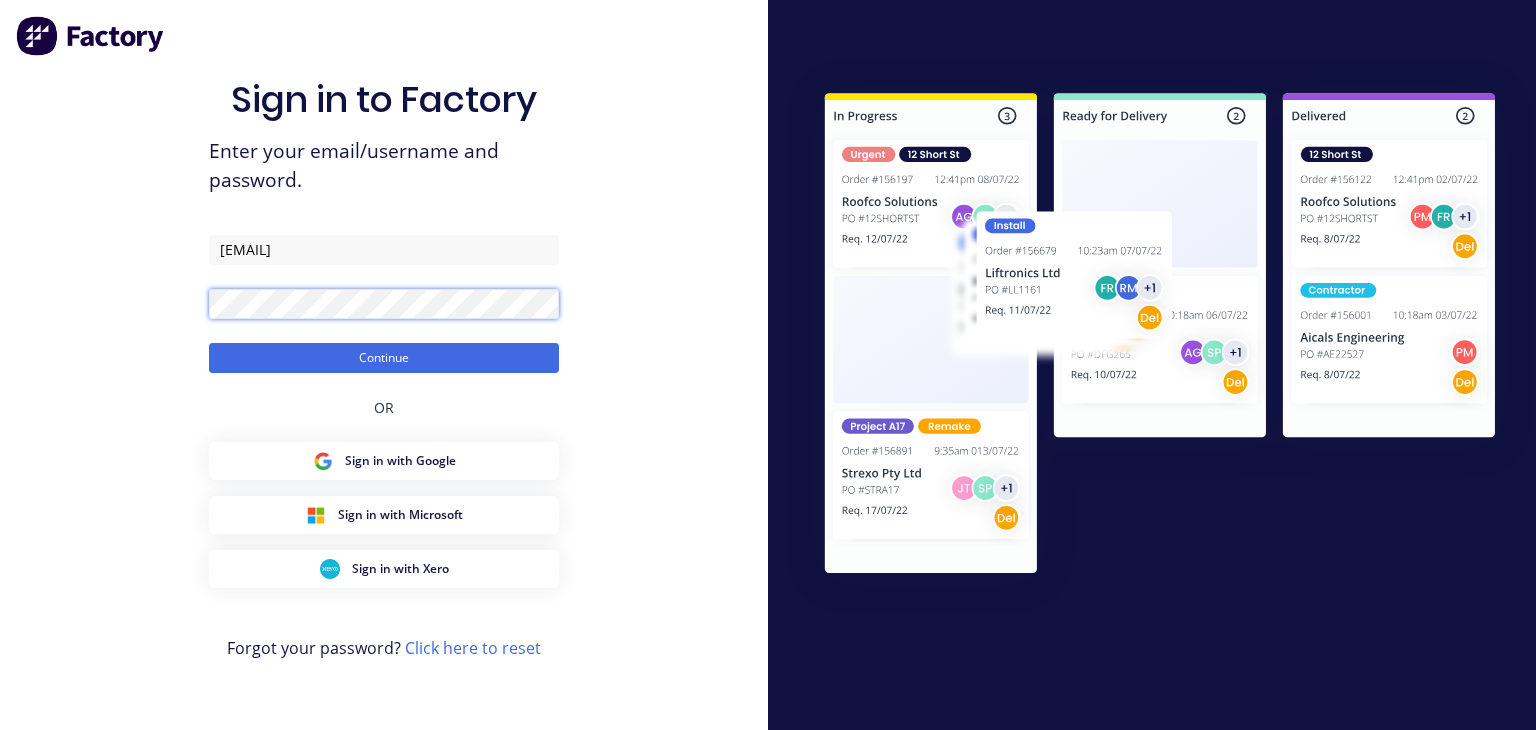 click on "Continue" at bounding box center (384, 358) 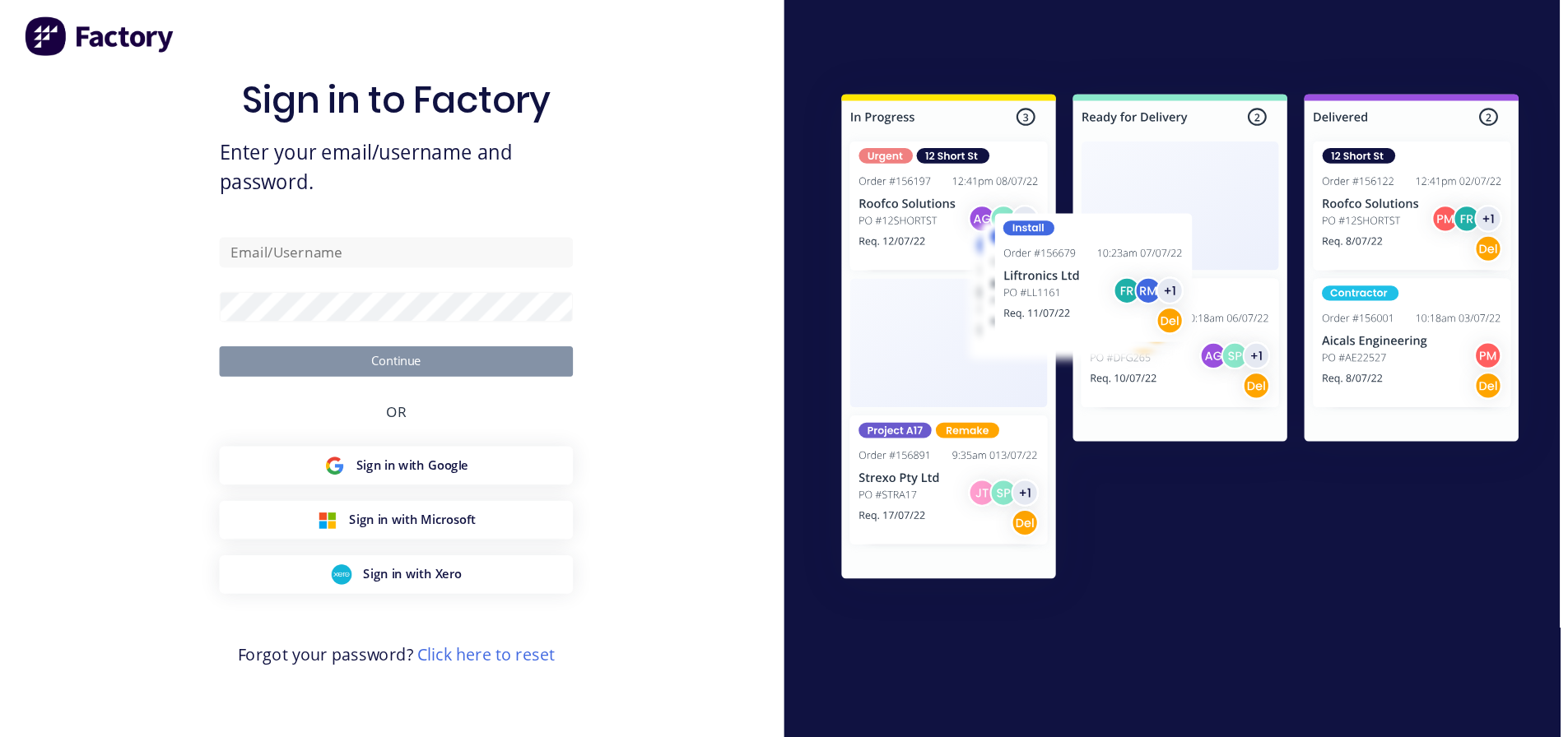 scroll, scrollTop: 0, scrollLeft: 0, axis: both 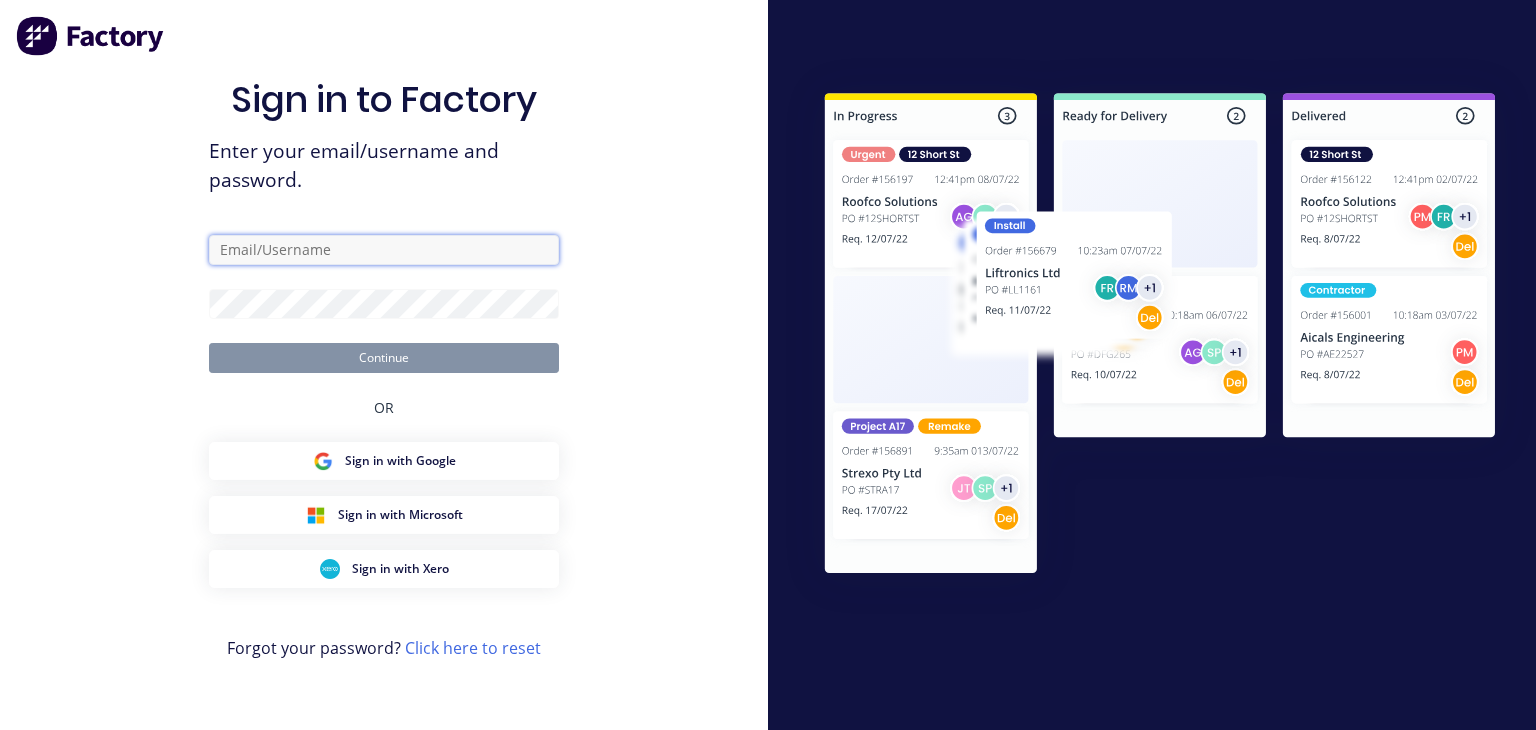 click at bounding box center (384, 250) 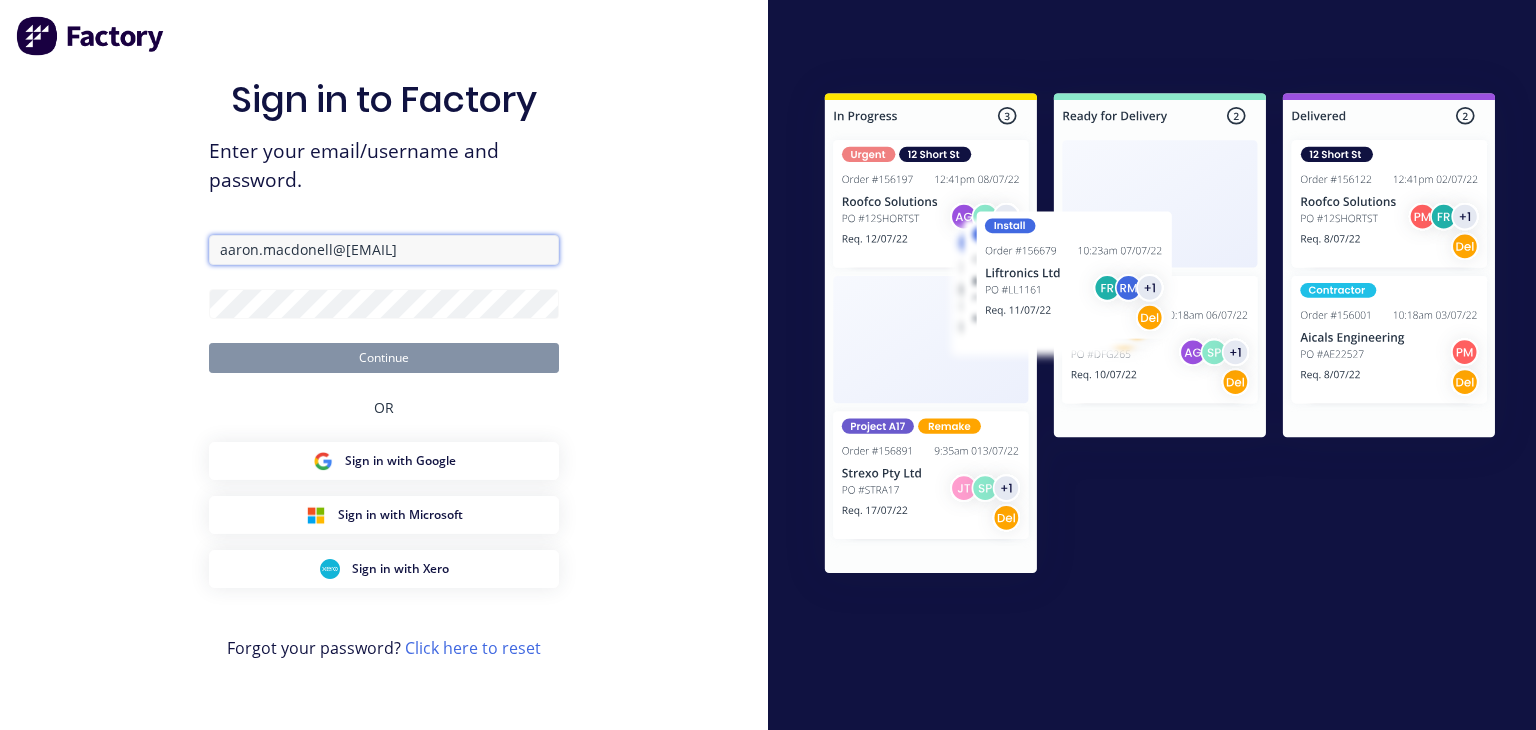 type on "aaron.macdonell@hushpak.com.au" 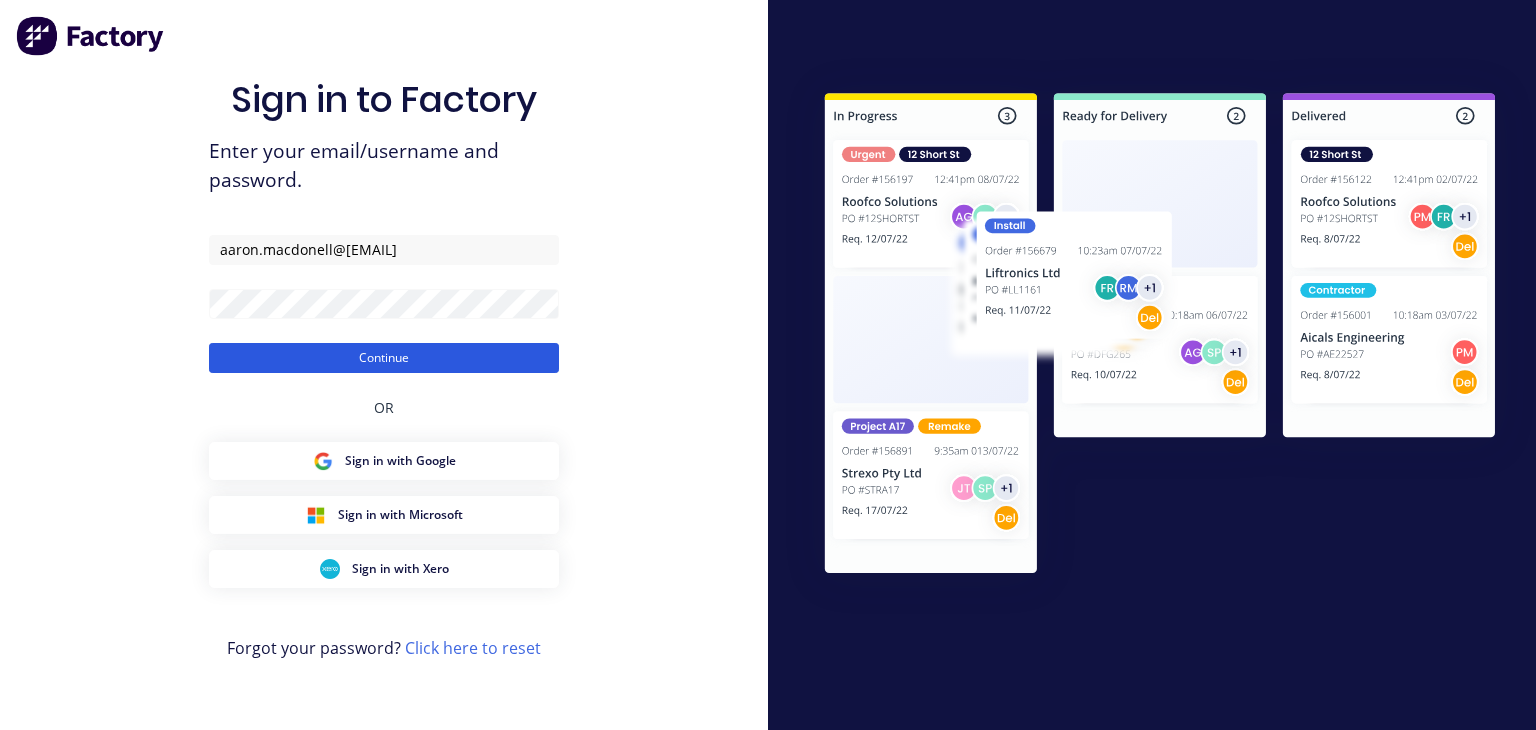 click on "Continue" at bounding box center (384, 358) 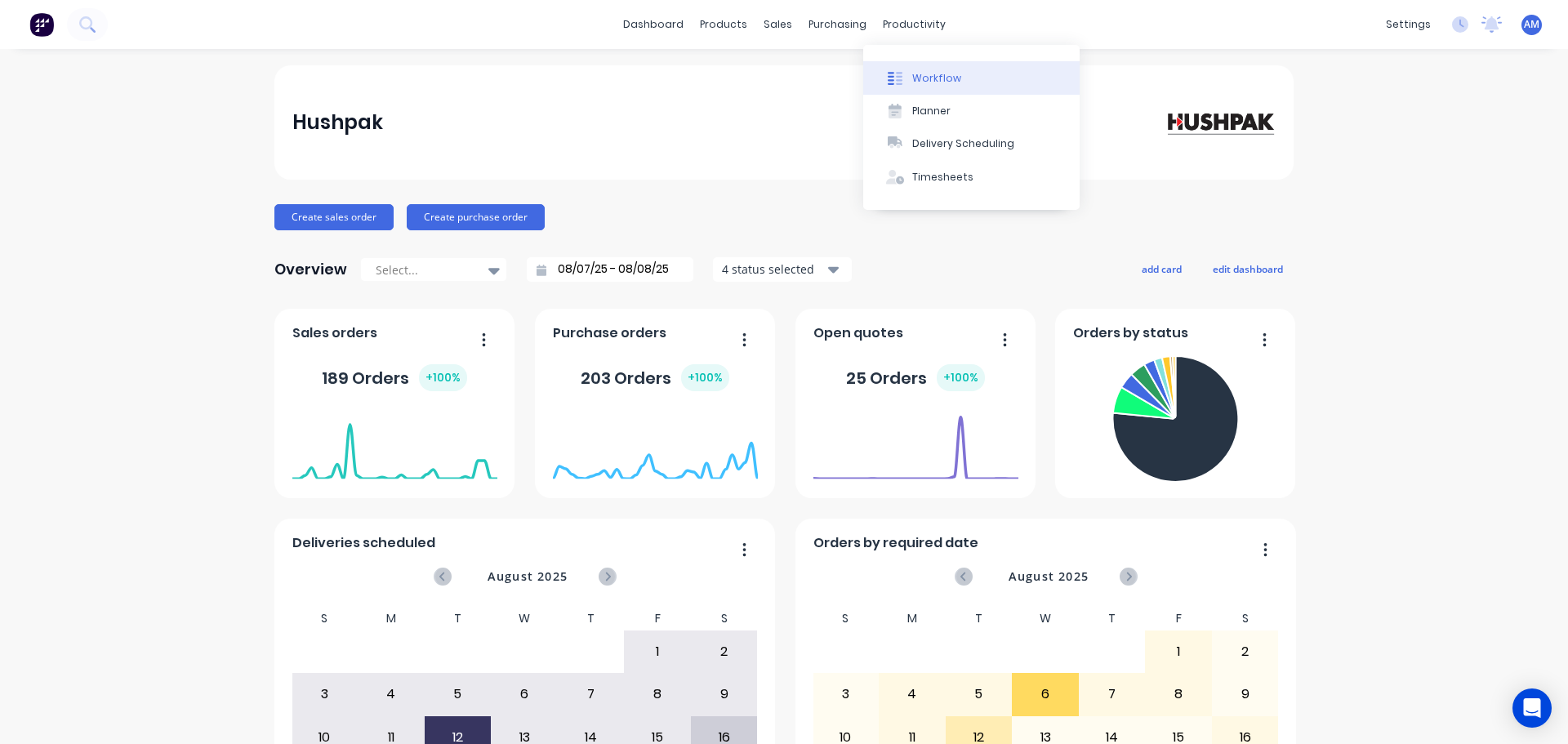 click on "Workflow" at bounding box center [937, 78] 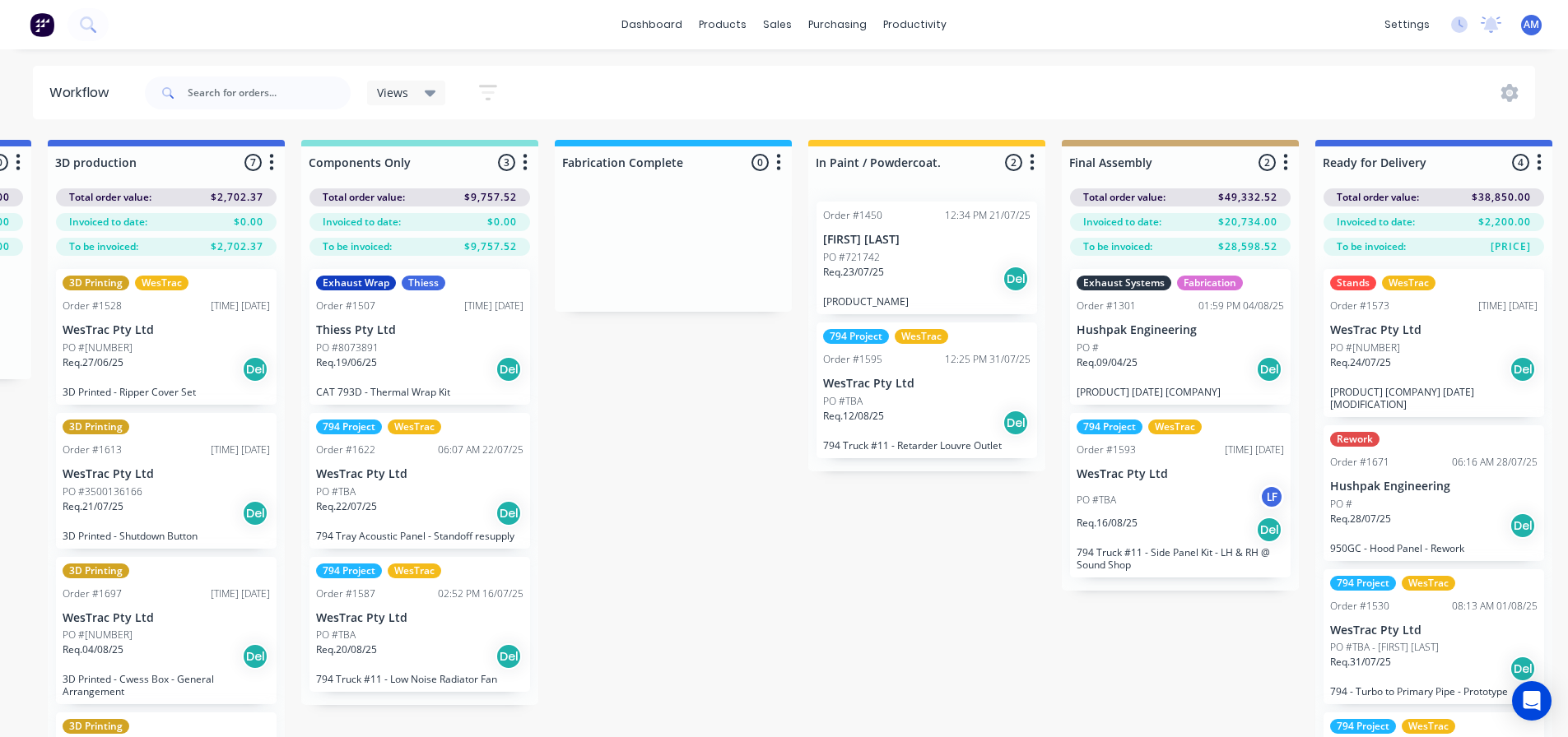 scroll, scrollTop: 0, scrollLeft: 1760, axis: horizontal 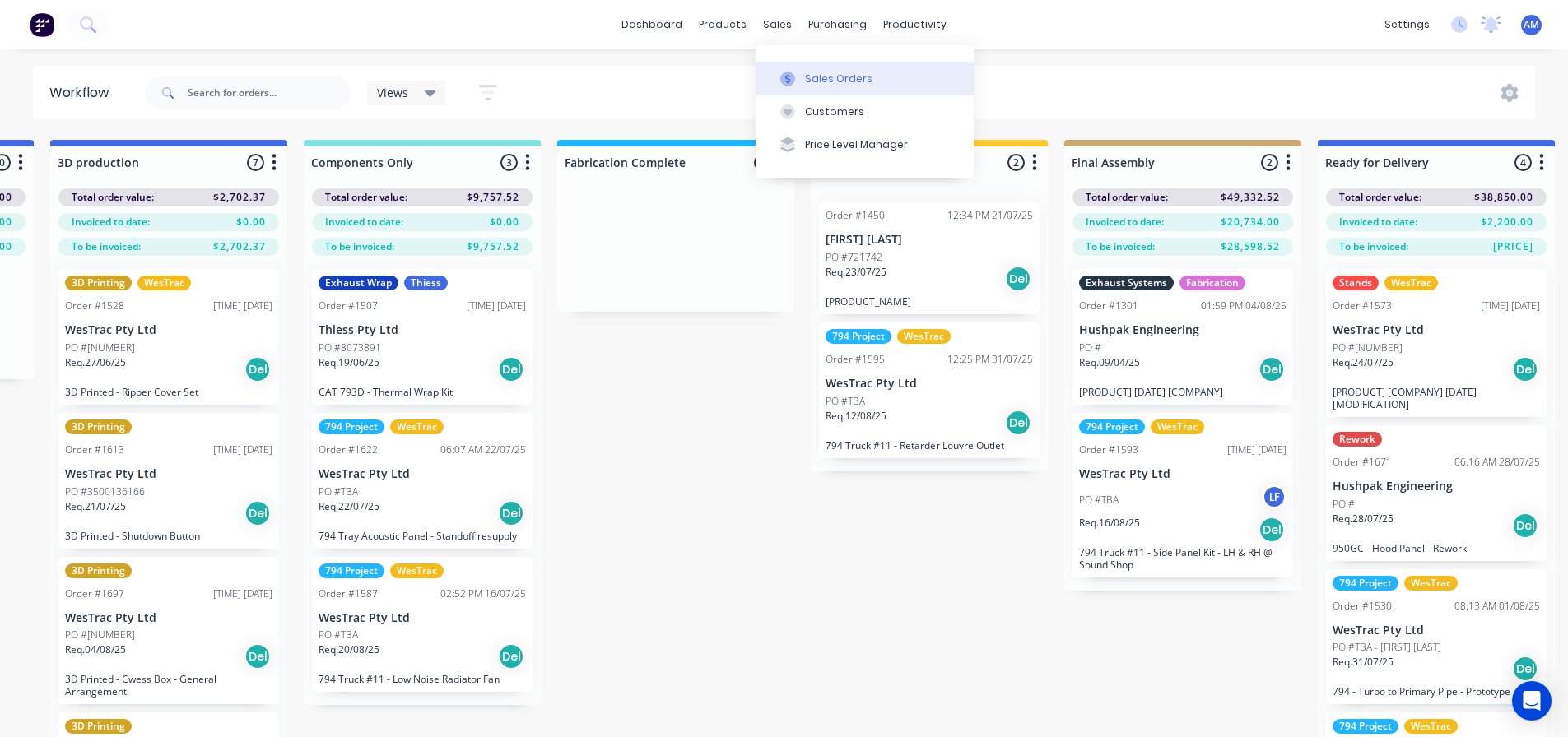 click on "Sales Orders" at bounding box center (839, 79) 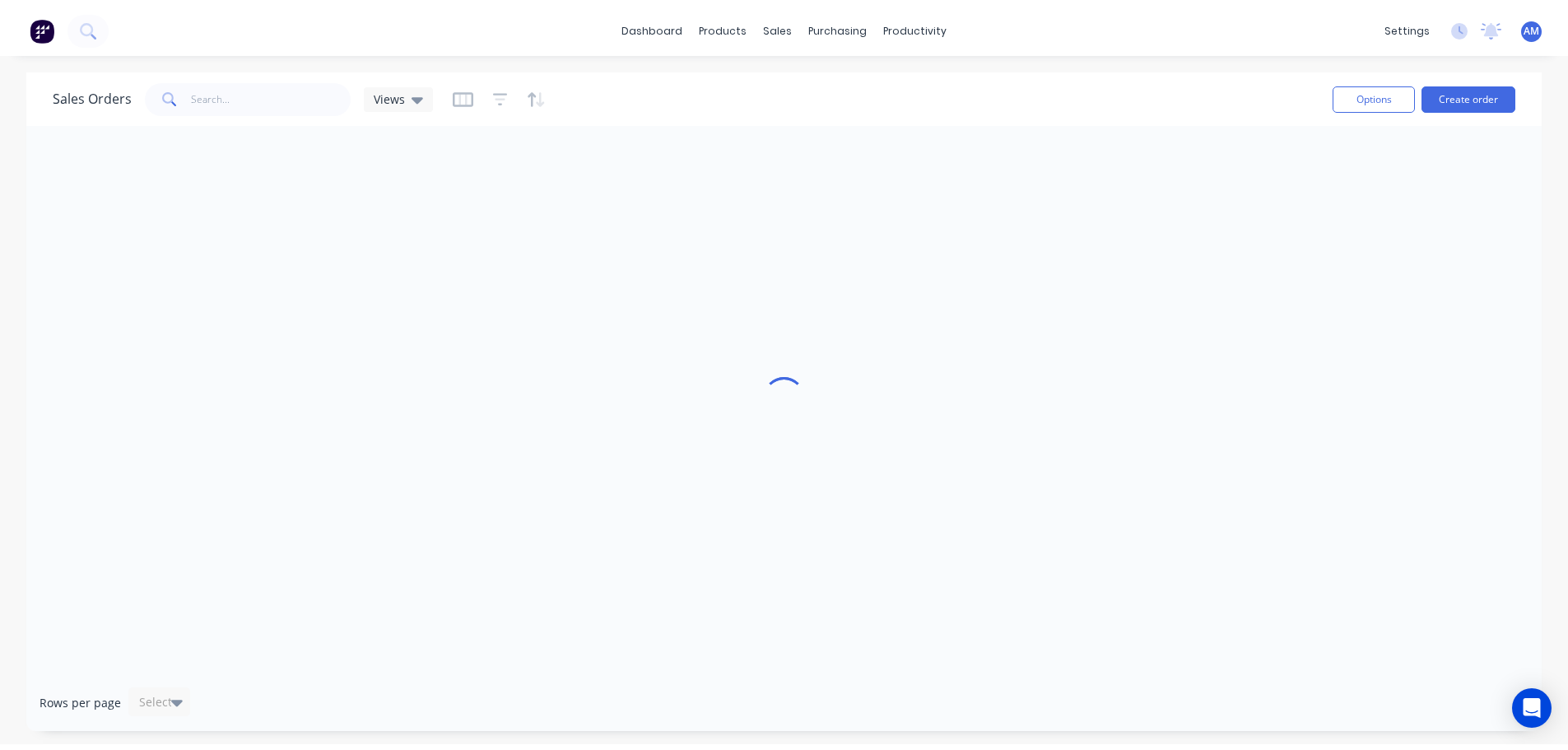 scroll, scrollTop: 0, scrollLeft: 0, axis: both 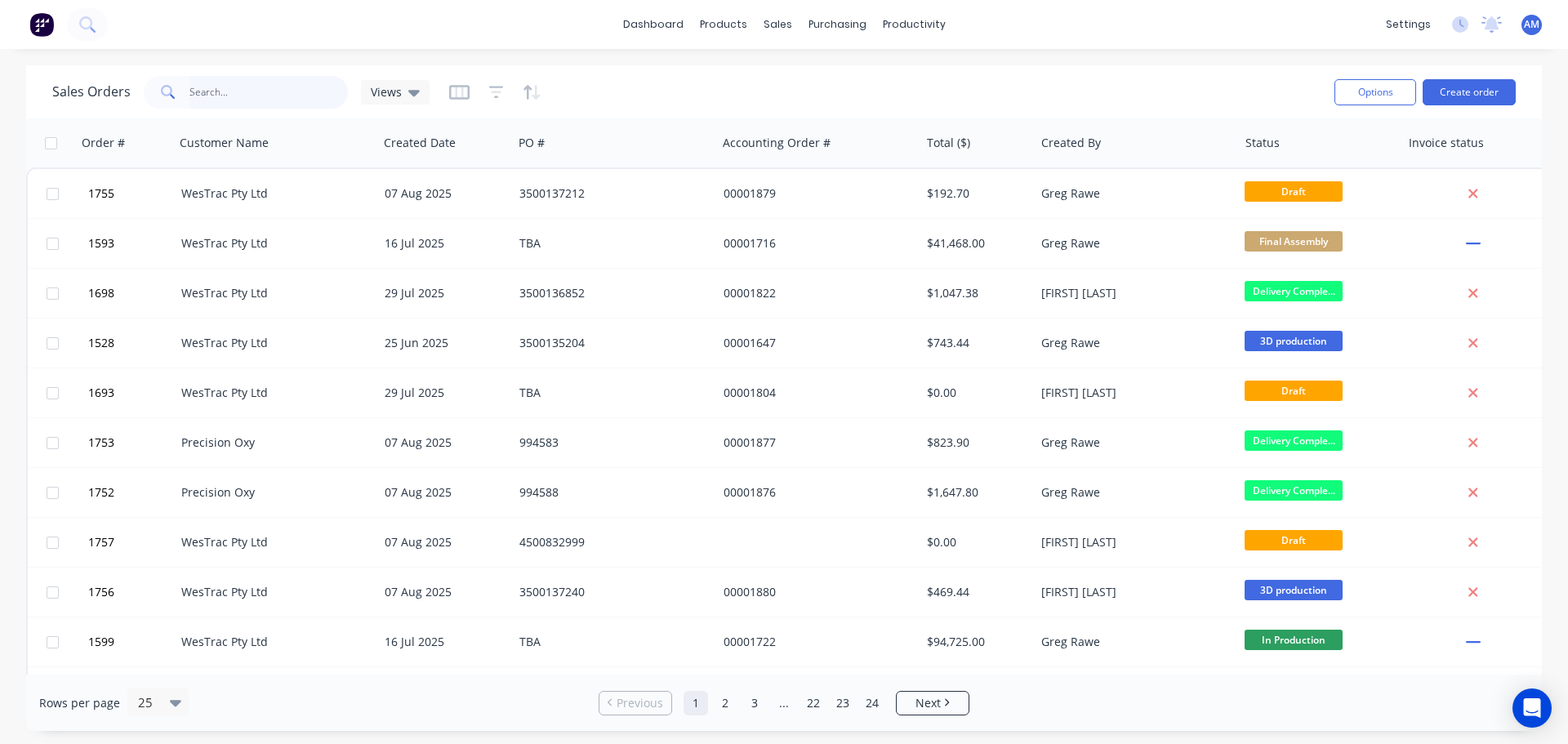 click at bounding box center [269, 92] 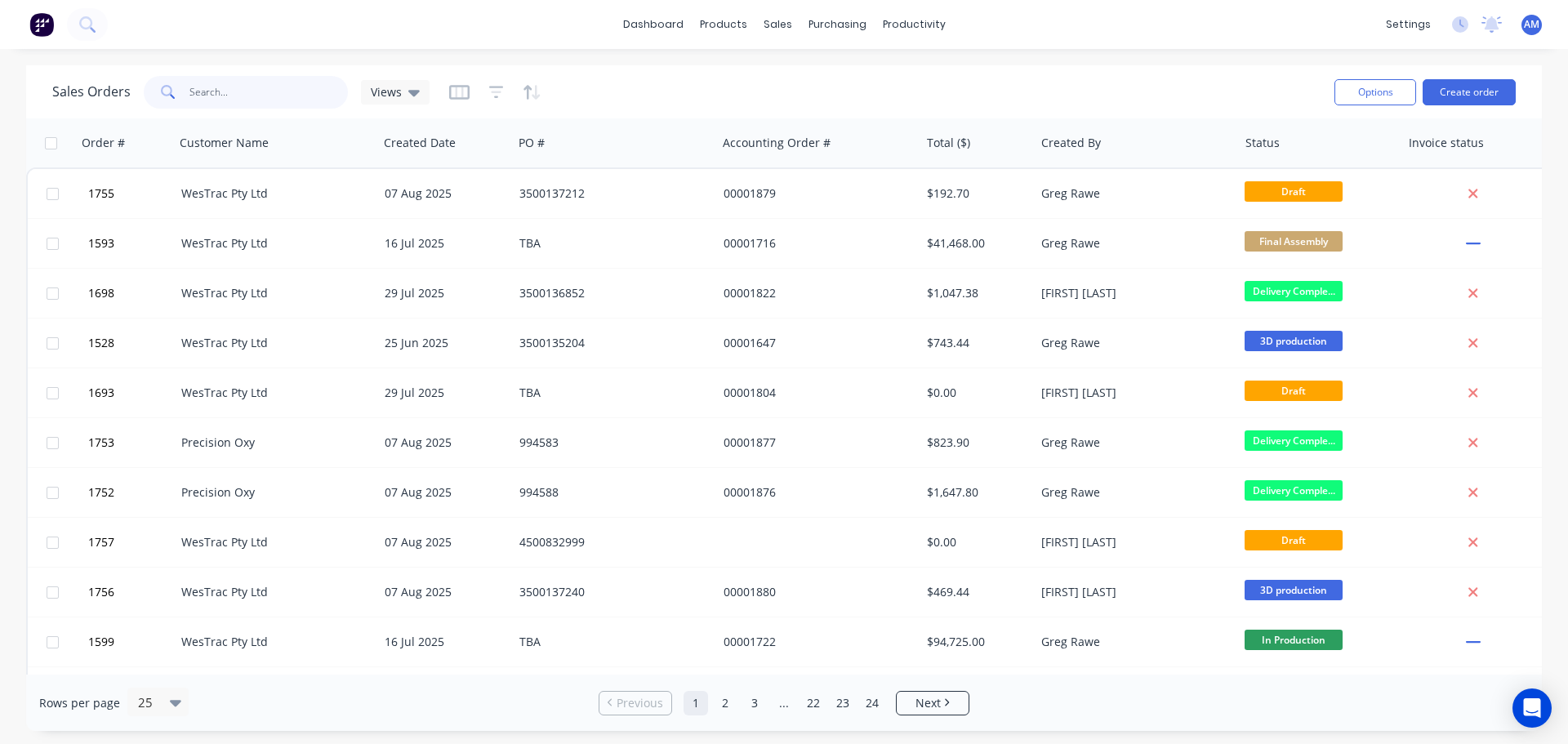 paste on "3500135389" 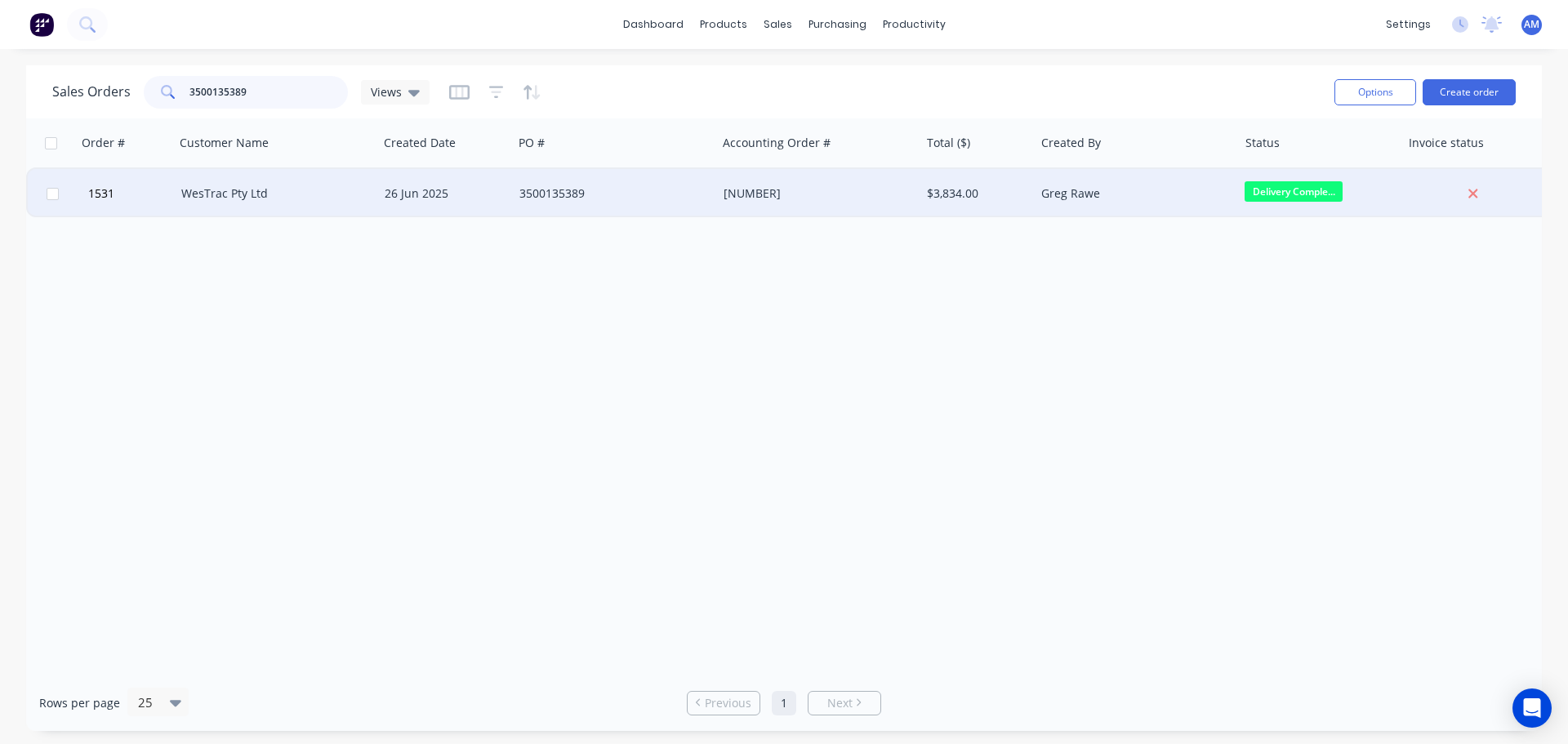 type on "3500135389" 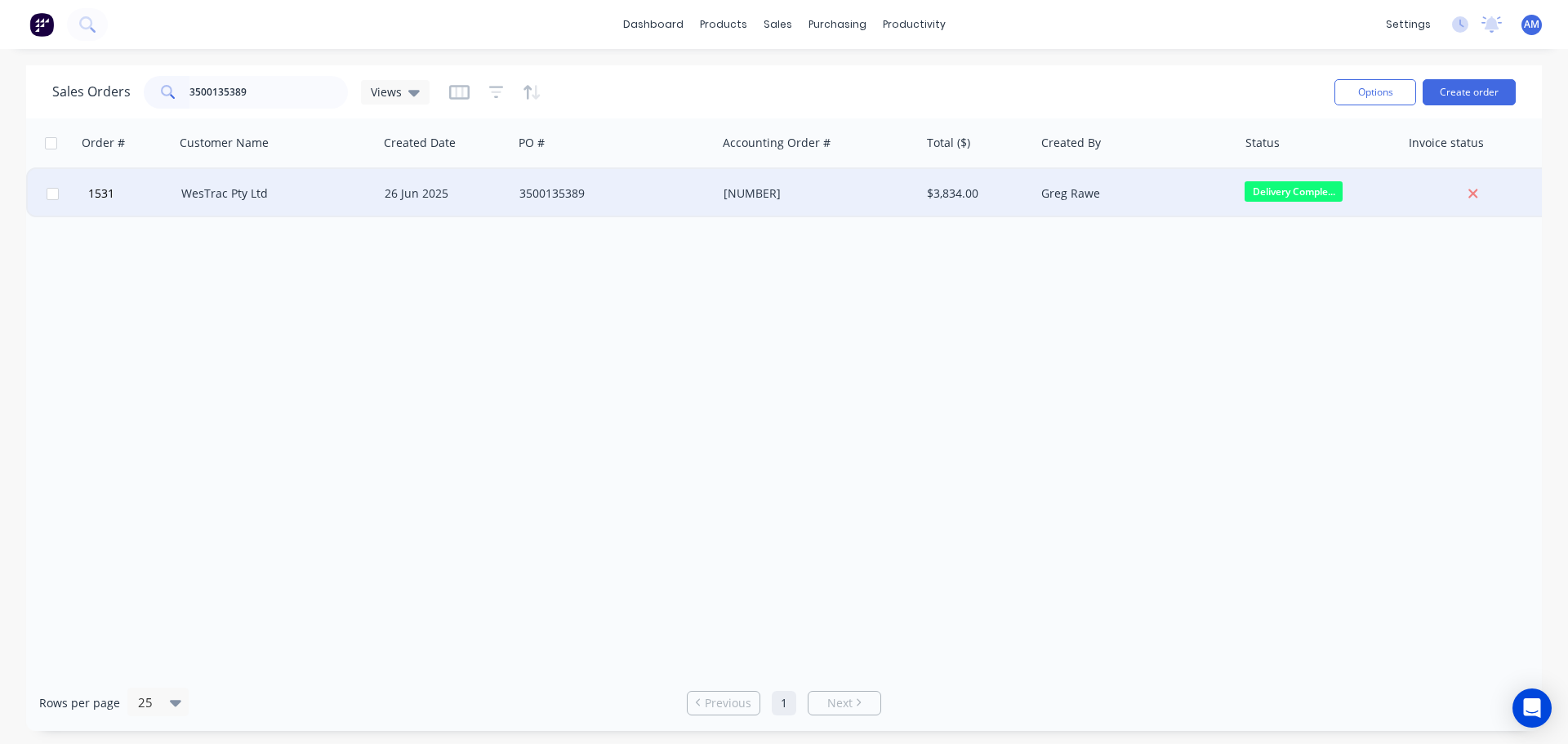 click on "3500135389" at bounding box center [610, 194] 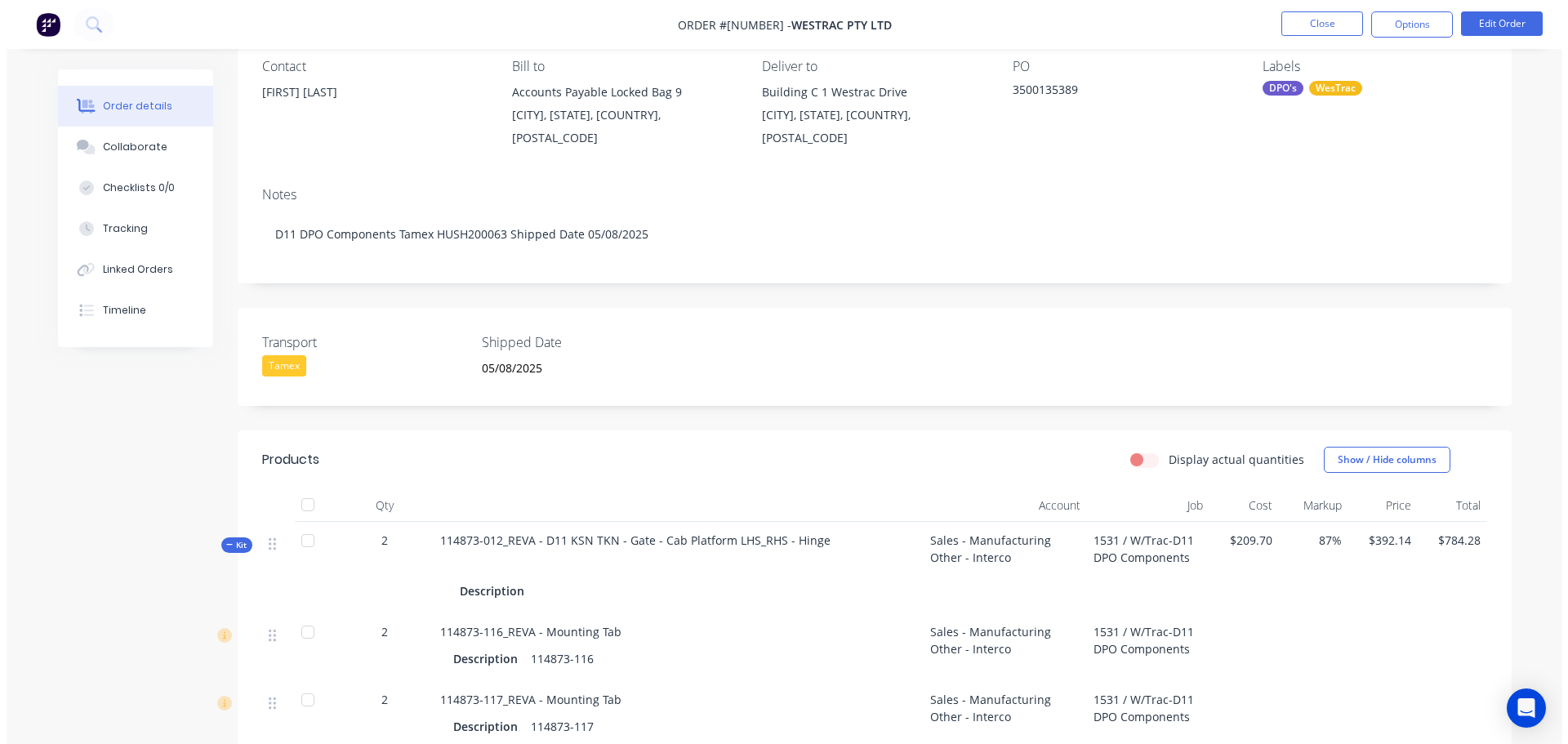 scroll, scrollTop: 0, scrollLeft: 0, axis: both 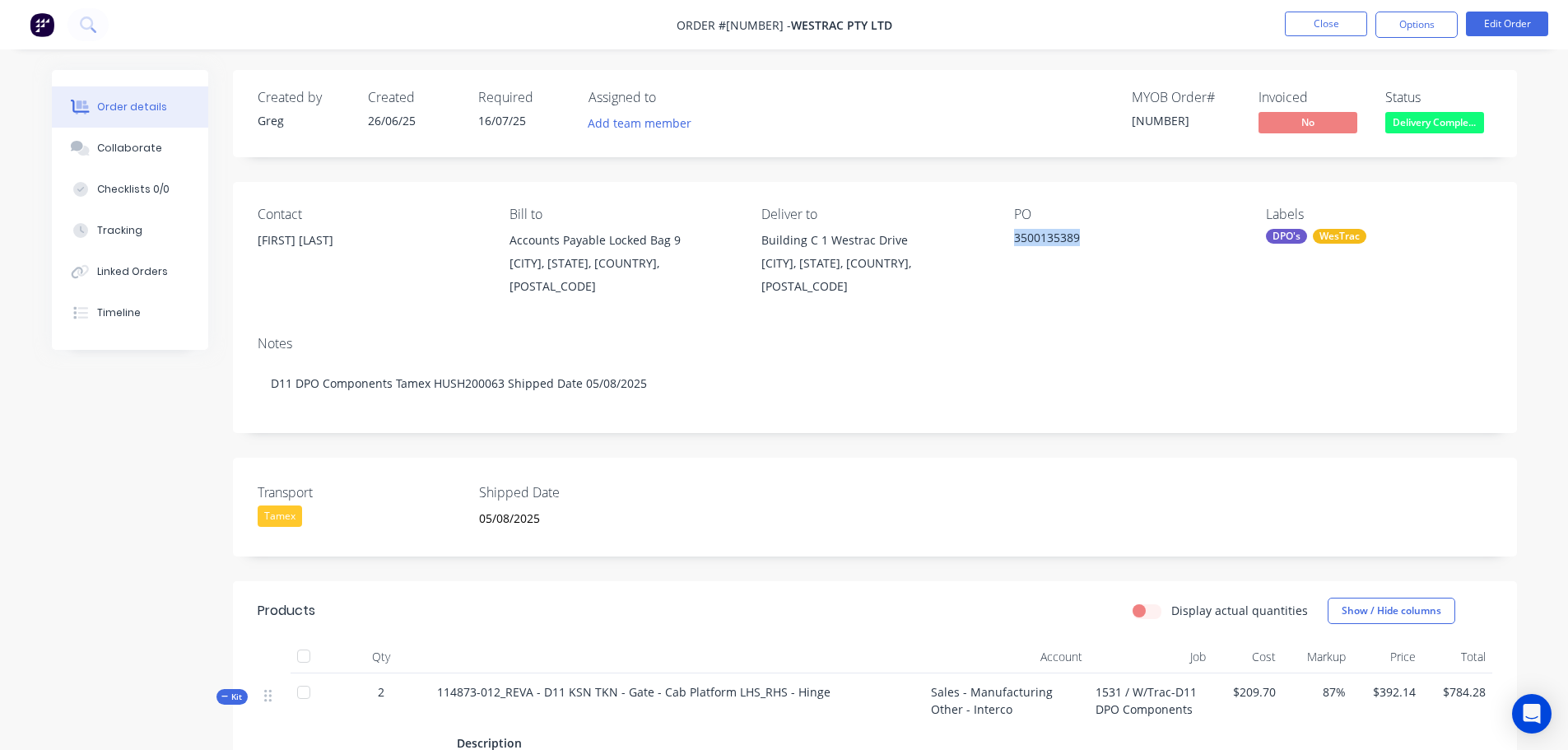 drag, startPoint x: 1082, startPoint y: 238, endPoint x: 1013, endPoint y: 237, distance: 69.00725 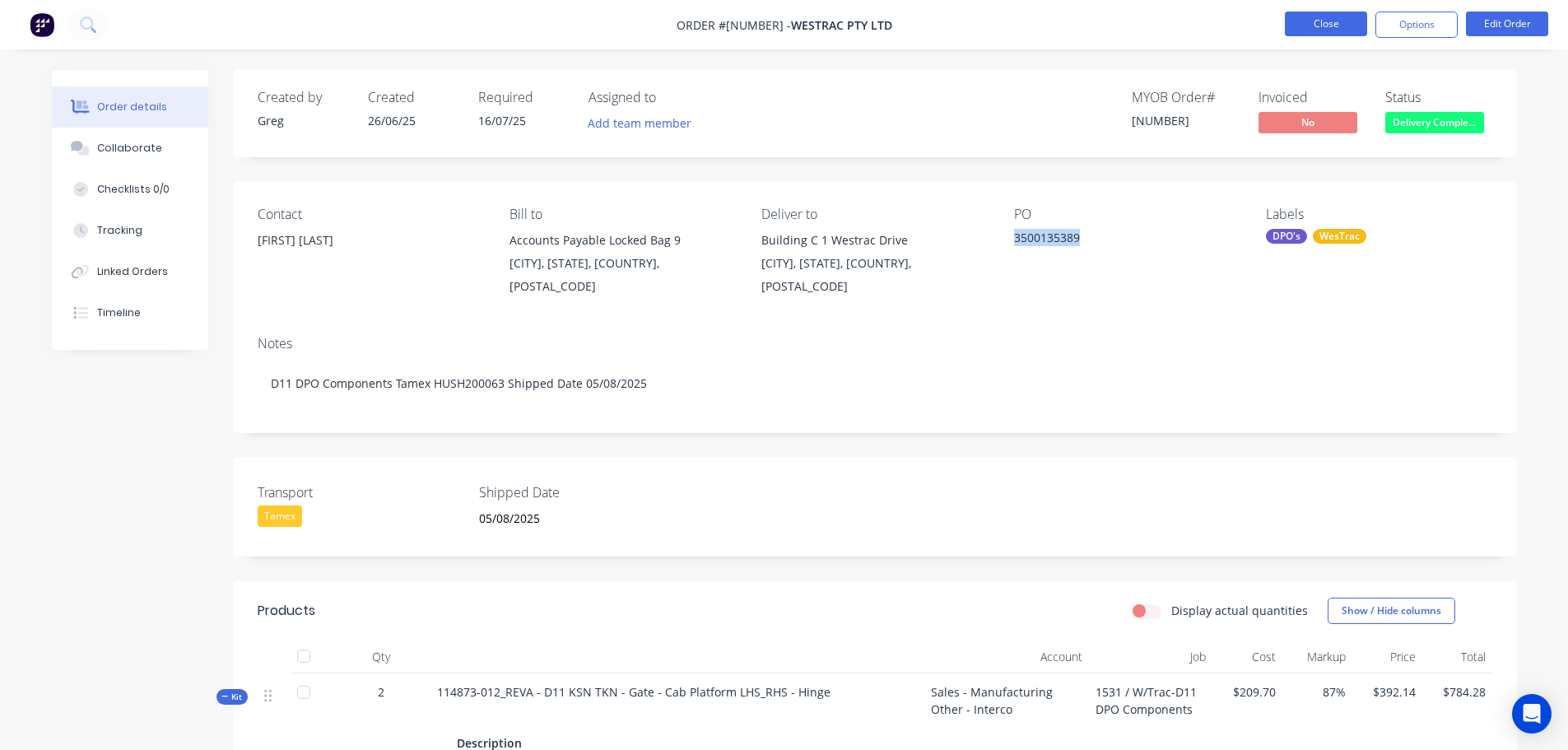 click on "Close" at bounding box center (1326, 24) 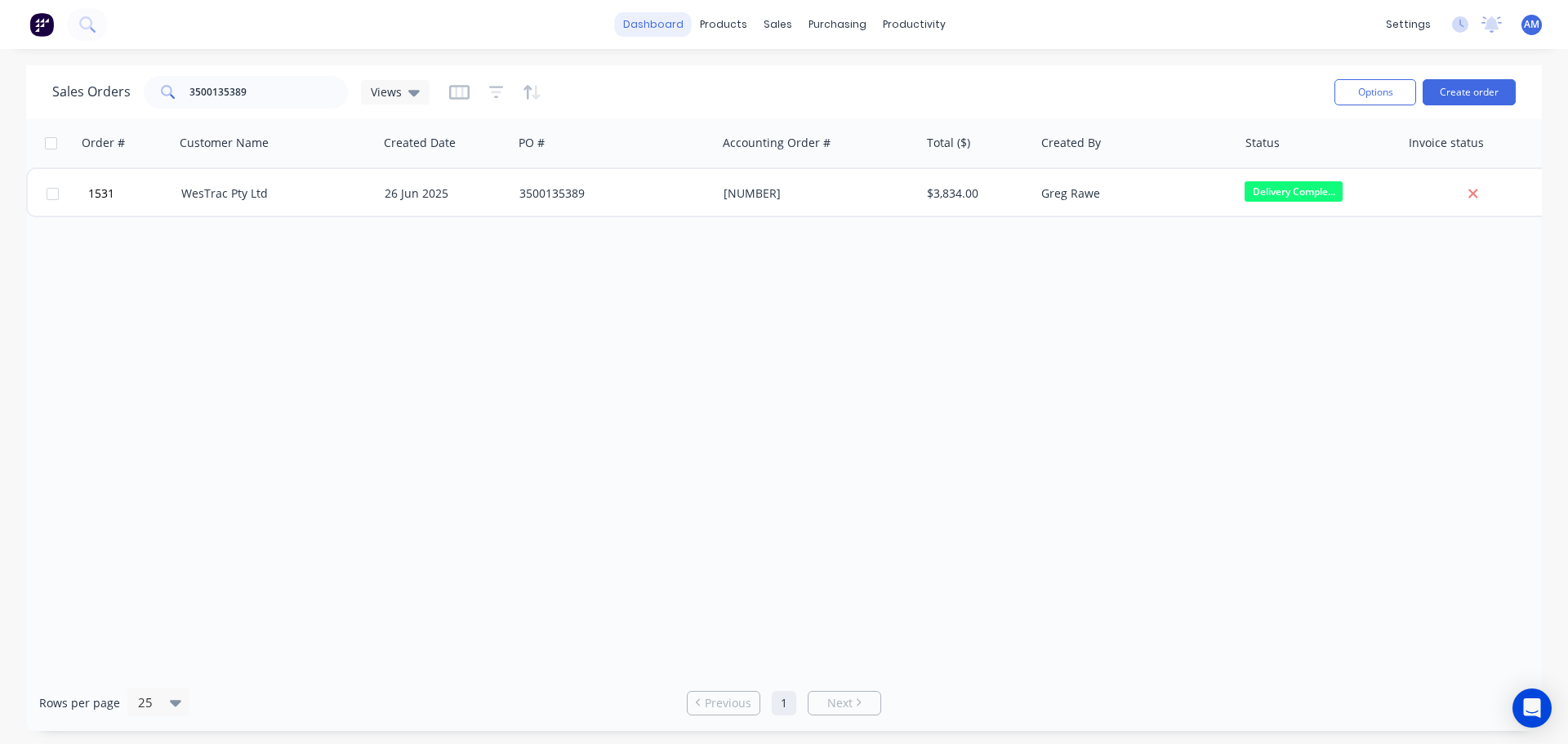 click on "dashboard" at bounding box center [653, 25] 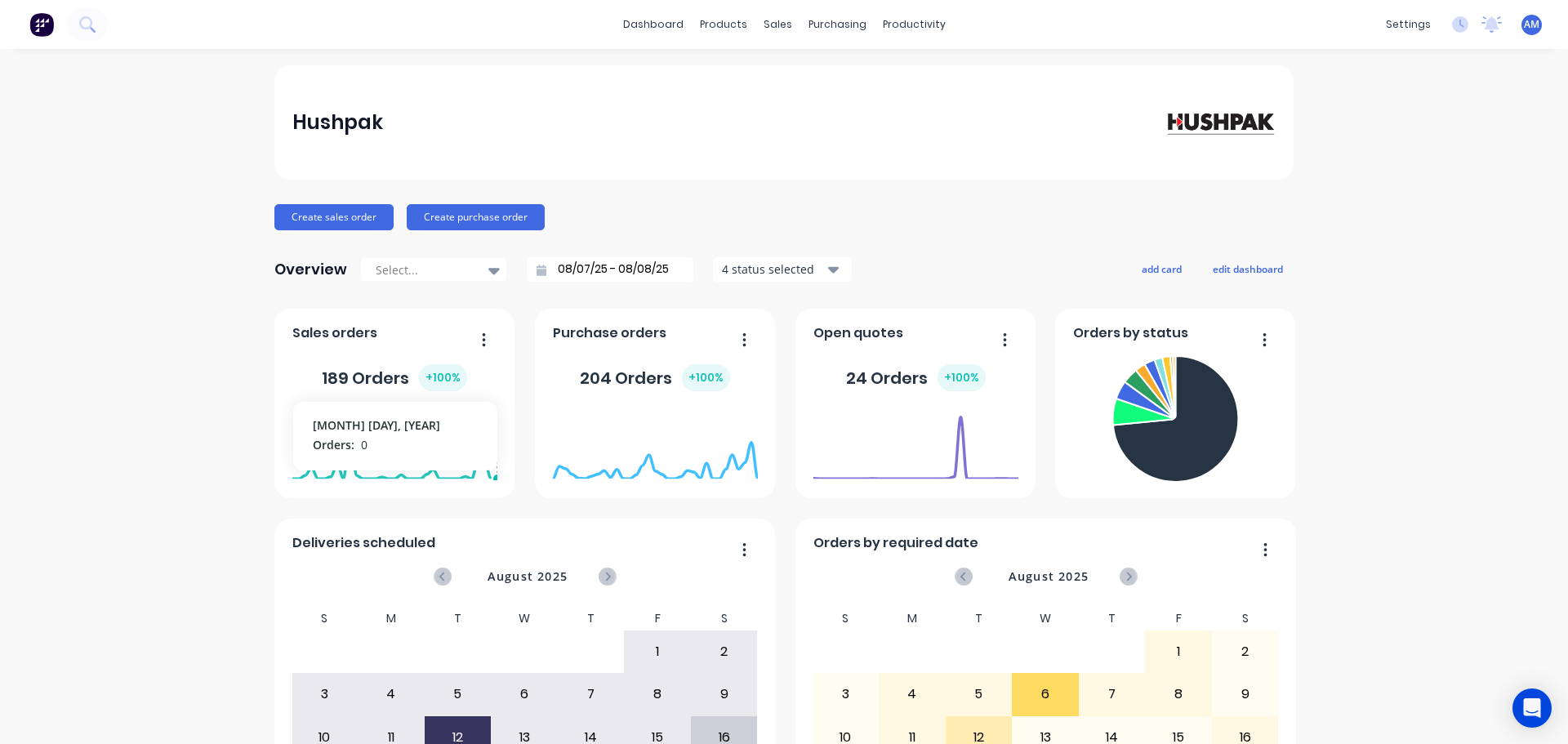 click 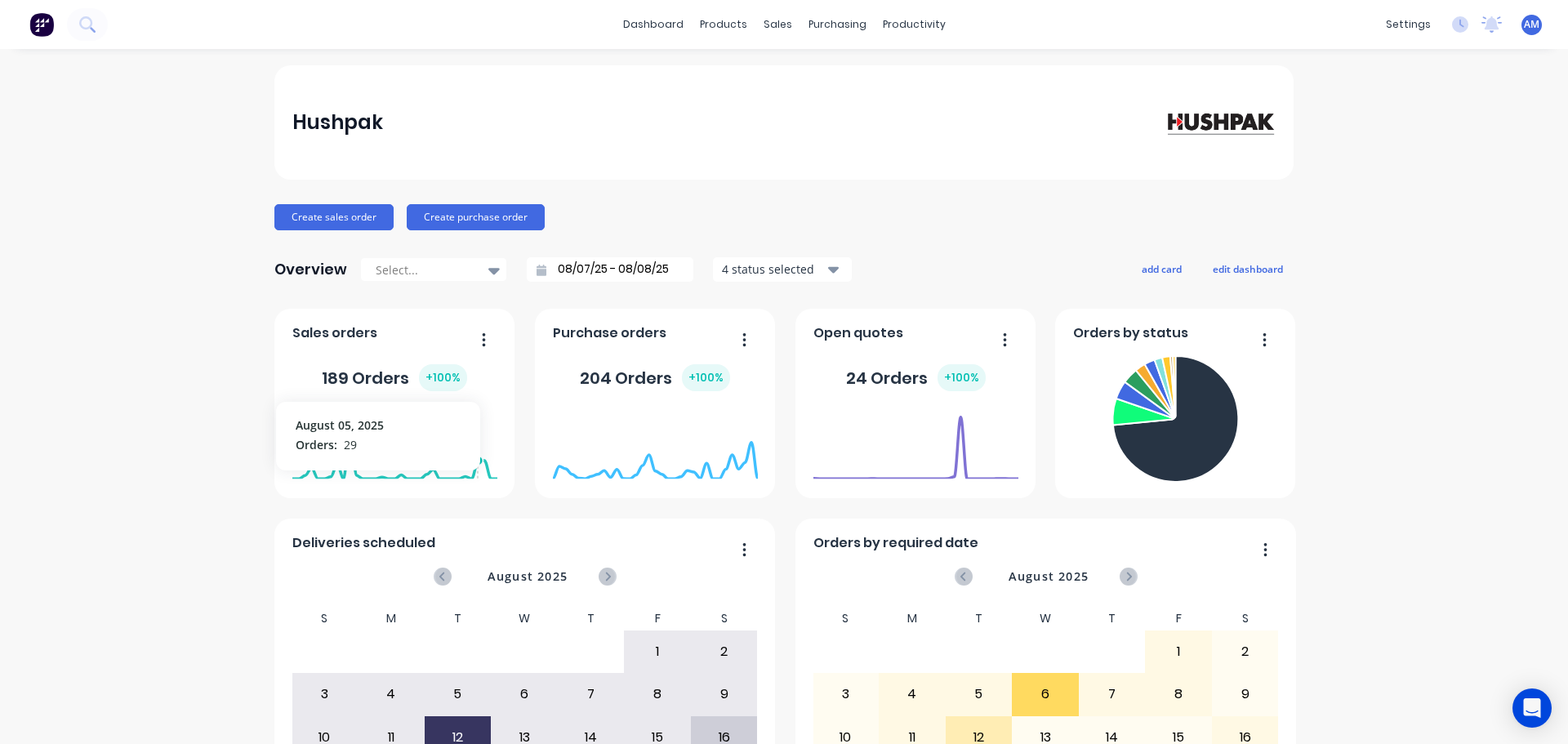 click 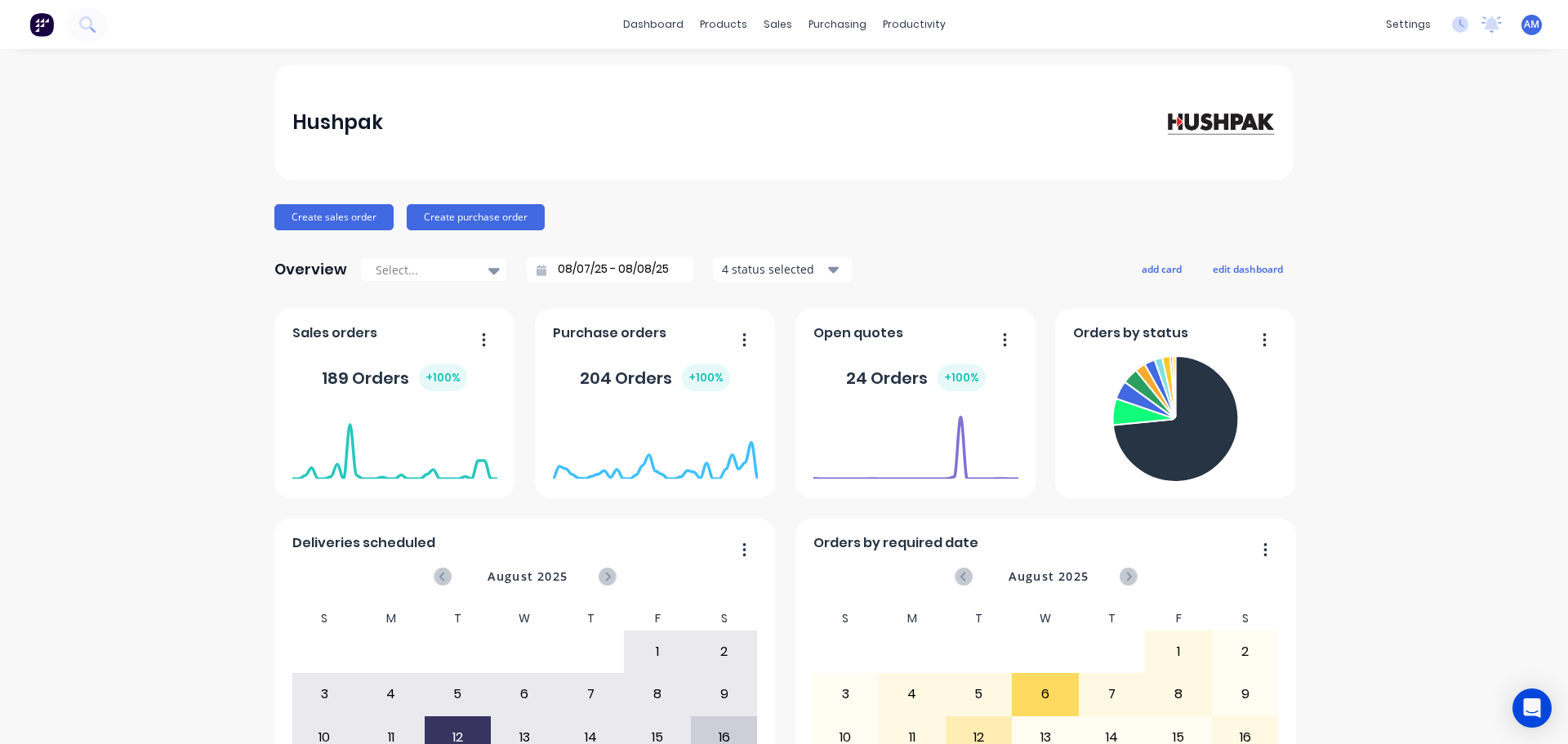 click 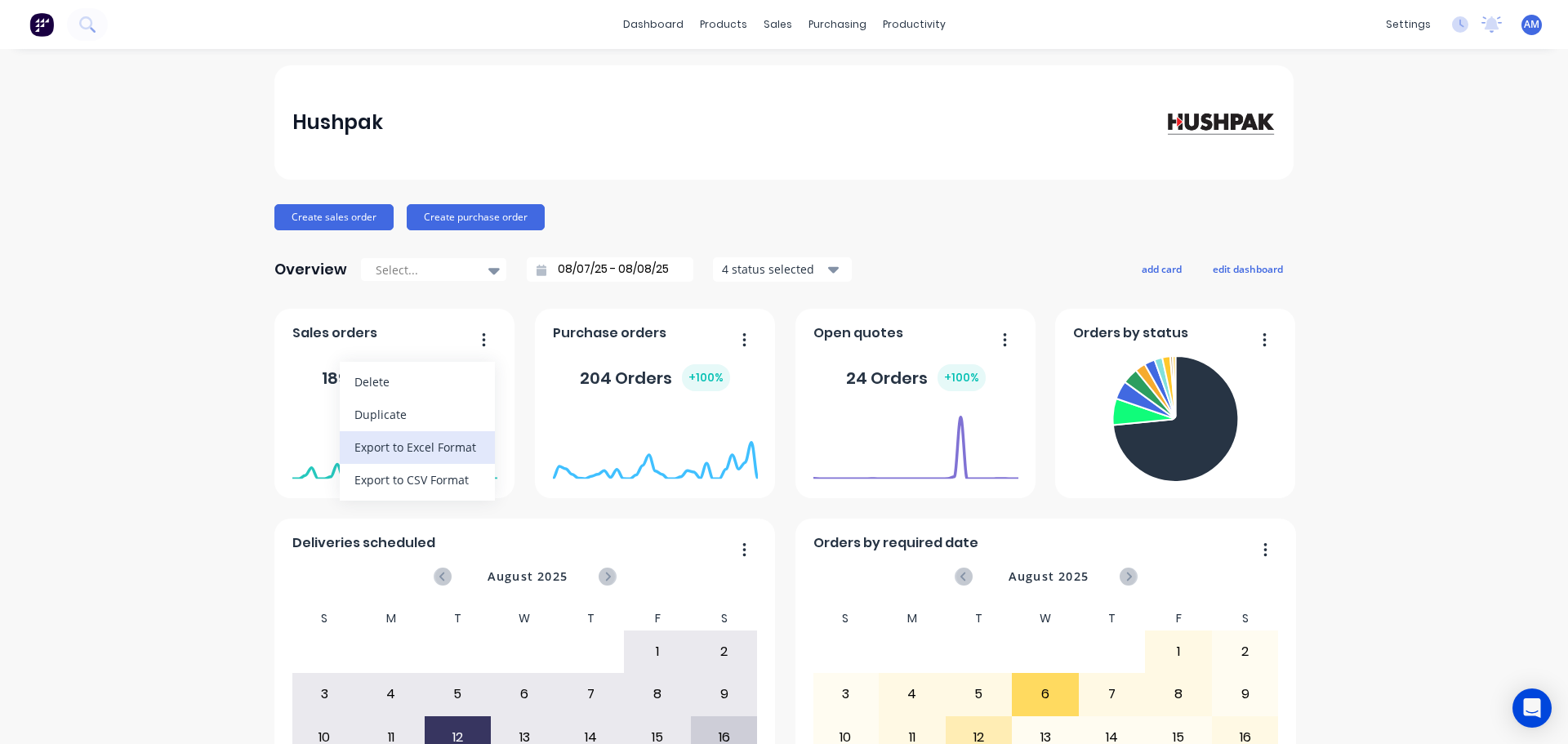 click on "Export to Excel Format" at bounding box center (417, 447) 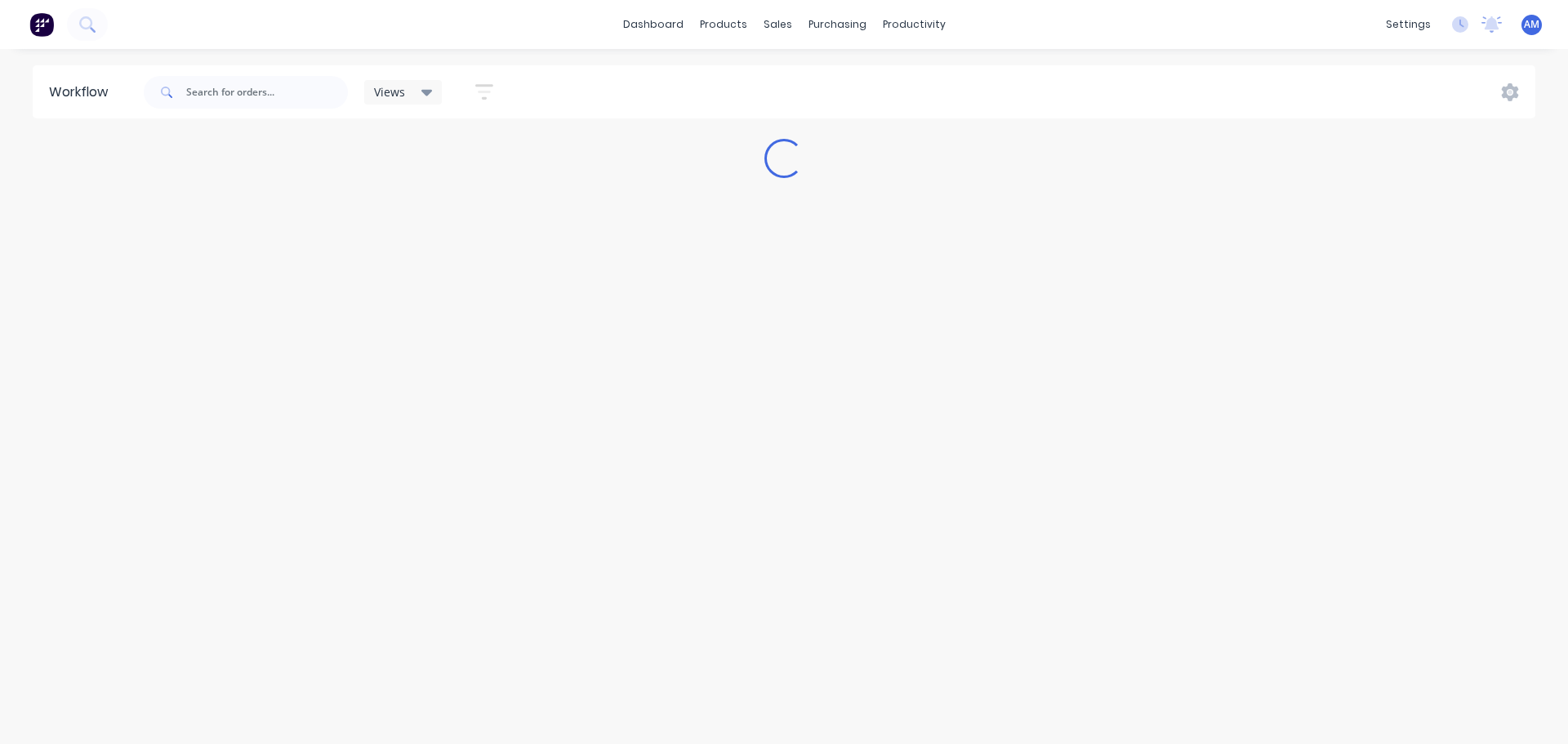 scroll, scrollTop: 0, scrollLeft: 0, axis: both 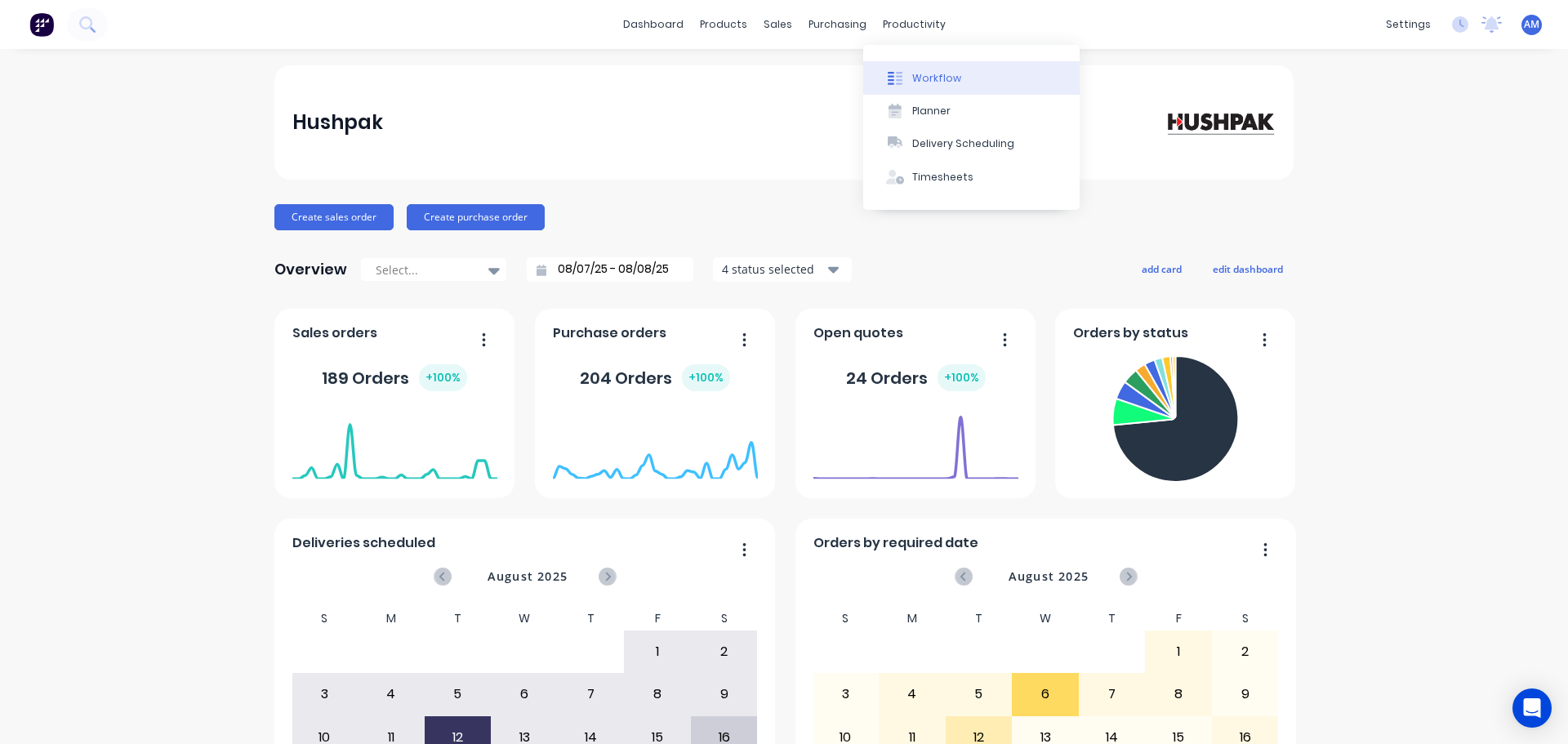 click on "Workflow" at bounding box center [937, 78] 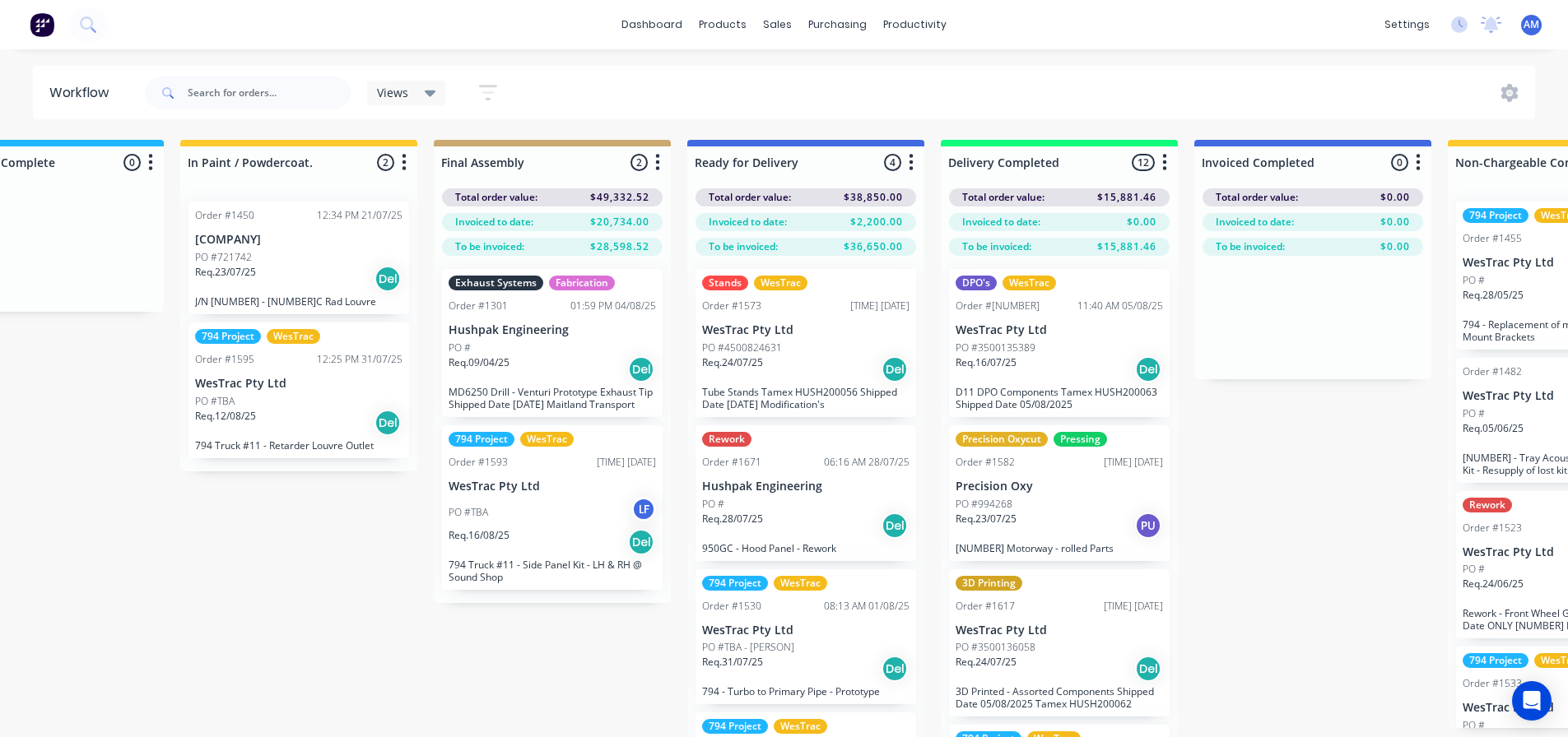 scroll, scrollTop: 0, scrollLeft: 2394, axis: horizontal 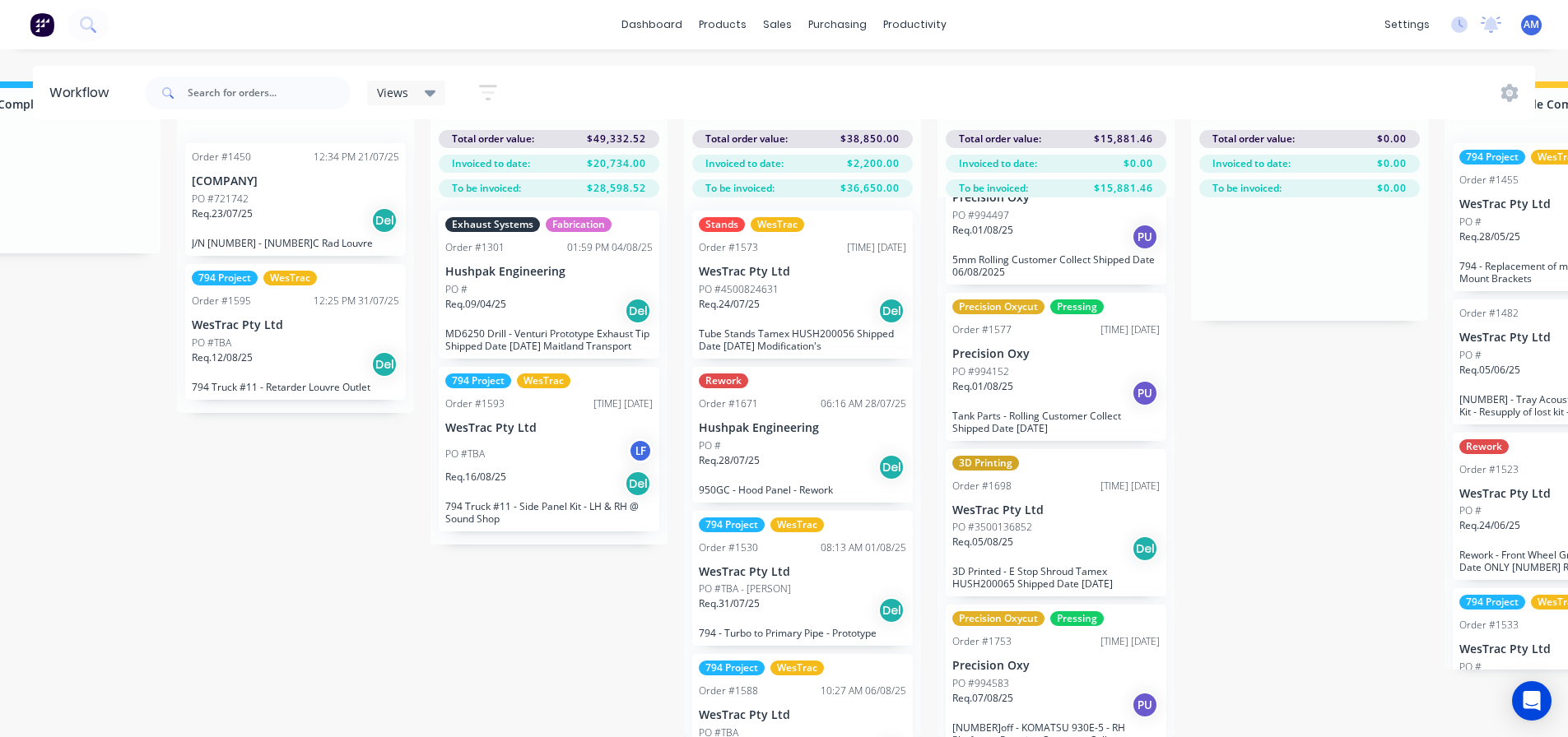 click on "Req. 05/08/25 Del" at bounding box center (1056, 549) 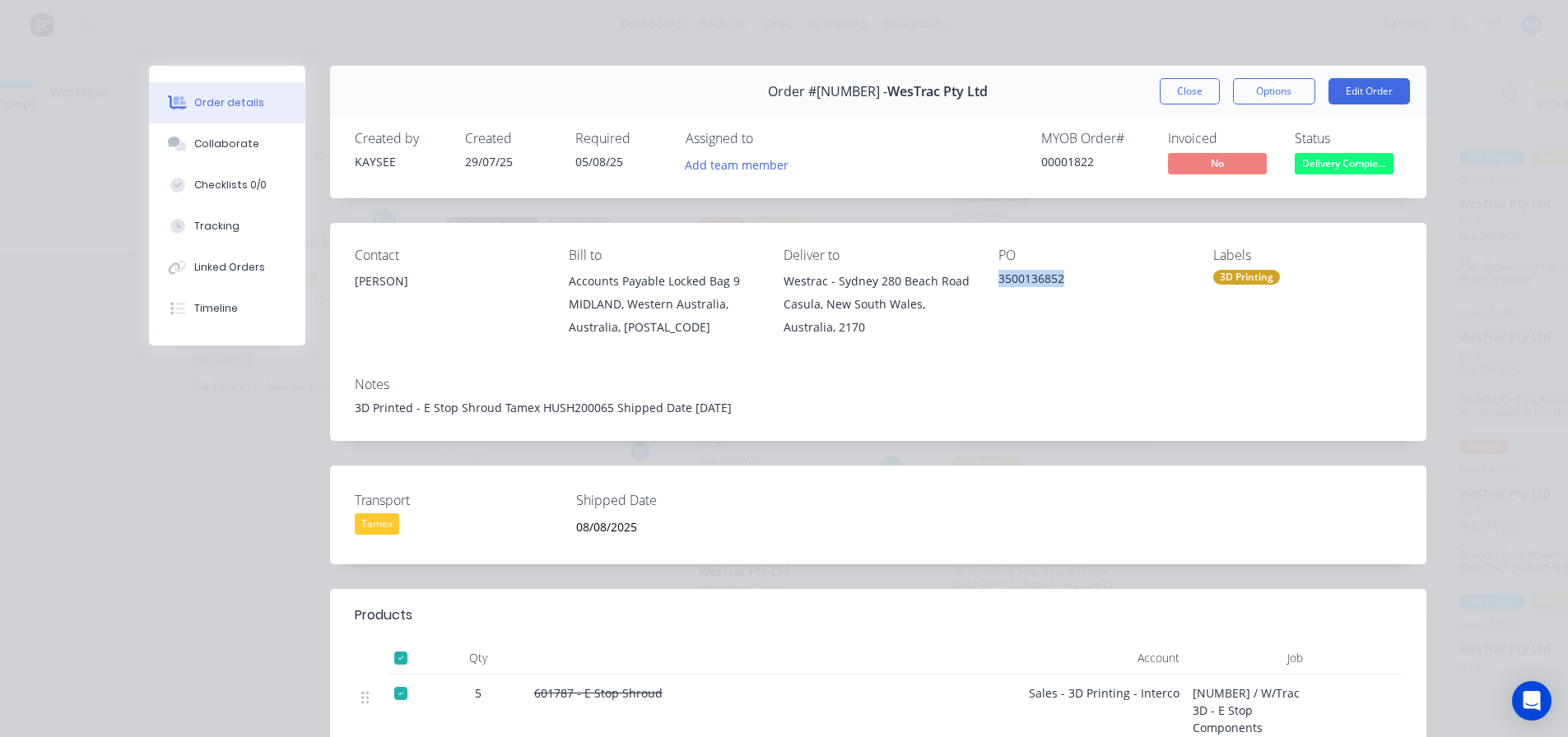 drag, startPoint x: 1062, startPoint y: 279, endPoint x: 984, endPoint y: 282, distance: 78.057671 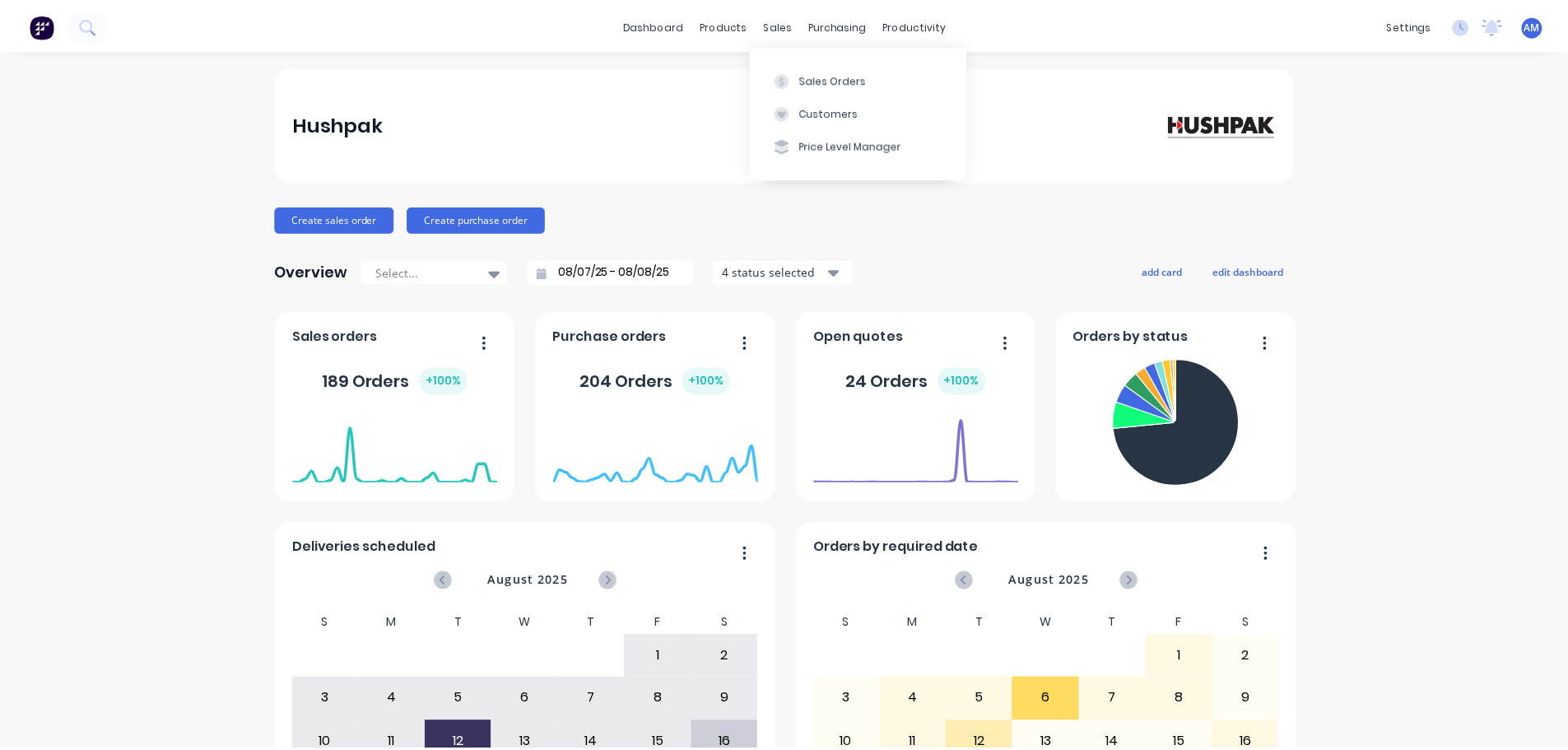scroll, scrollTop: 0, scrollLeft: 0, axis: both 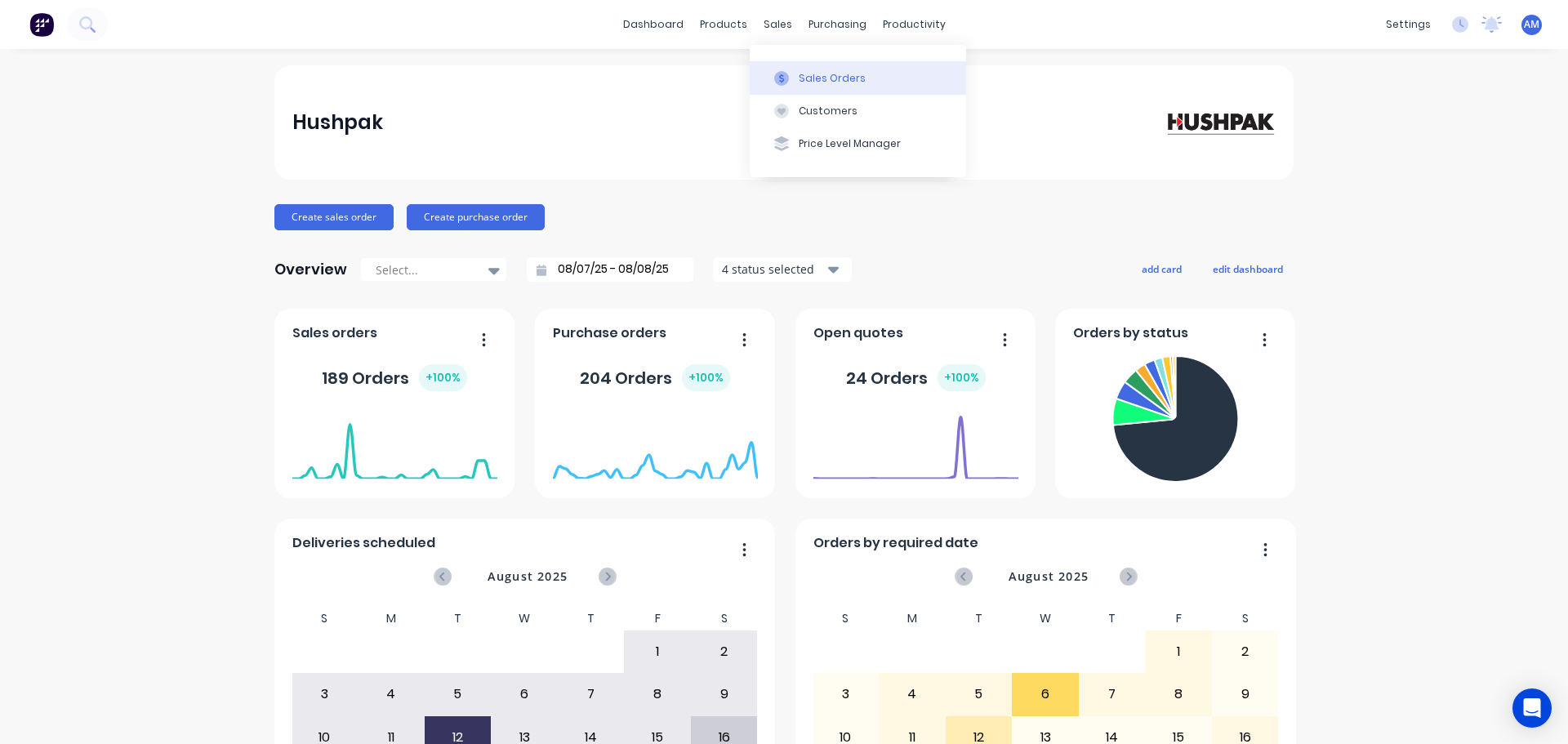 click on "Sales Orders" at bounding box center (832, 78) 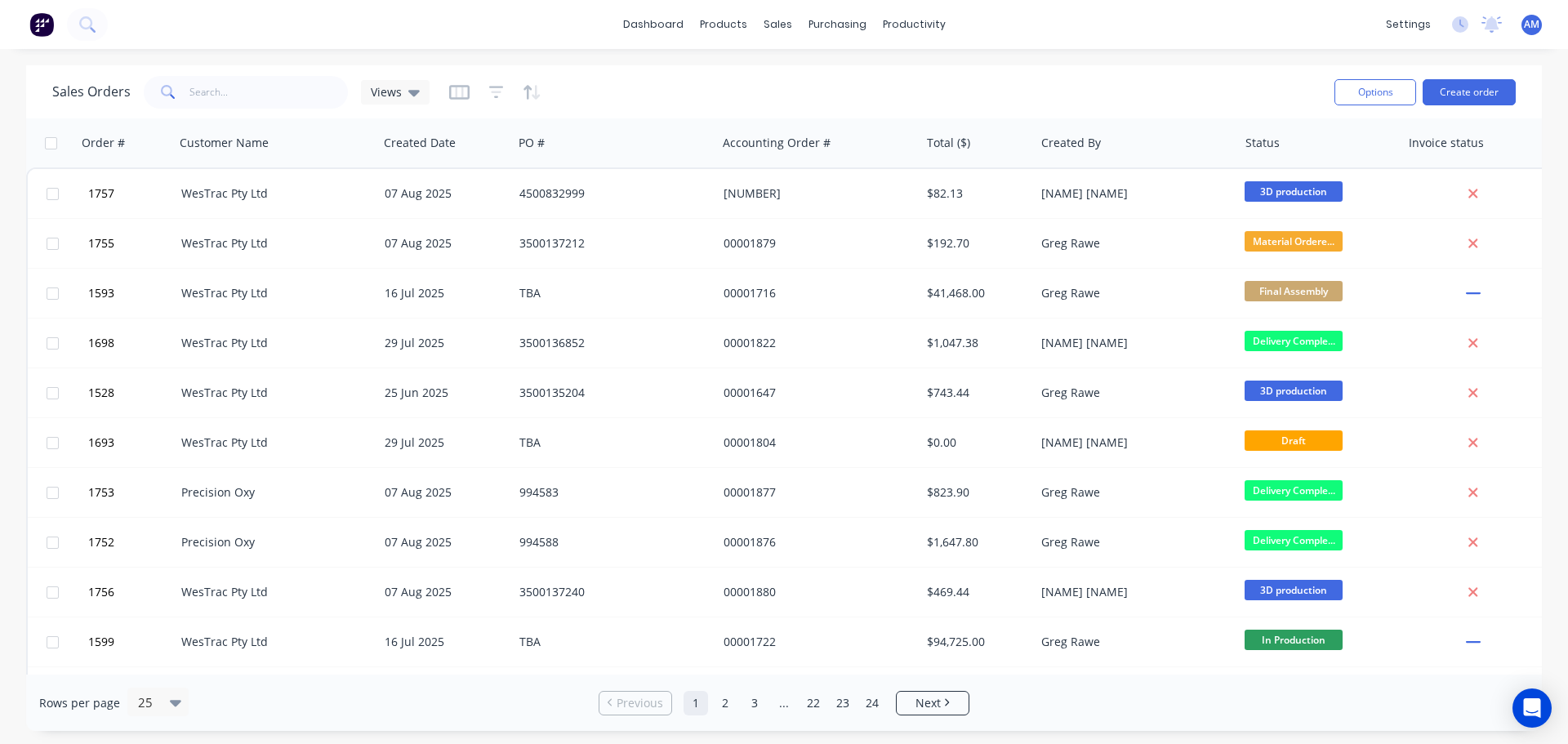 click at bounding box center (167, 92) 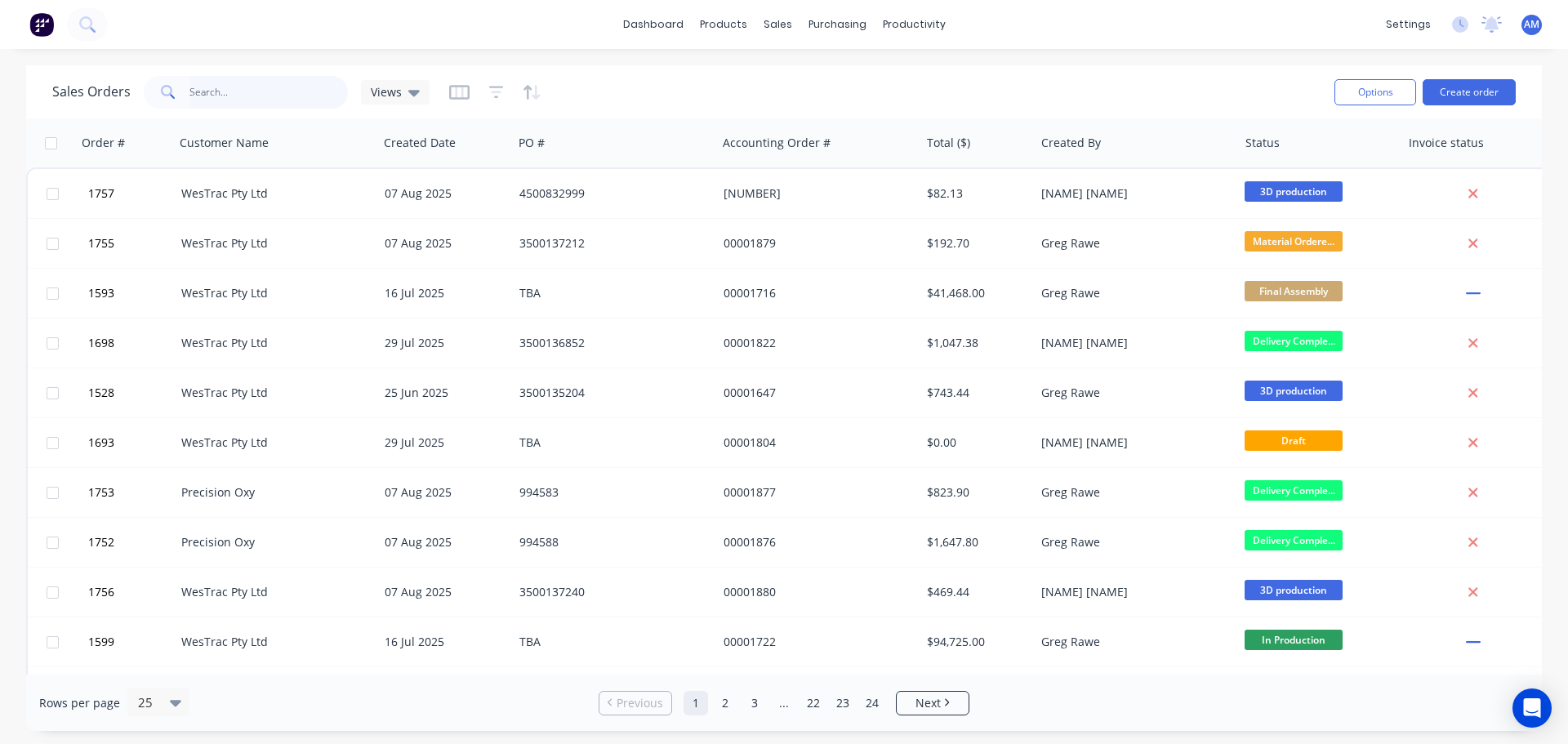 click at bounding box center (269, 92) 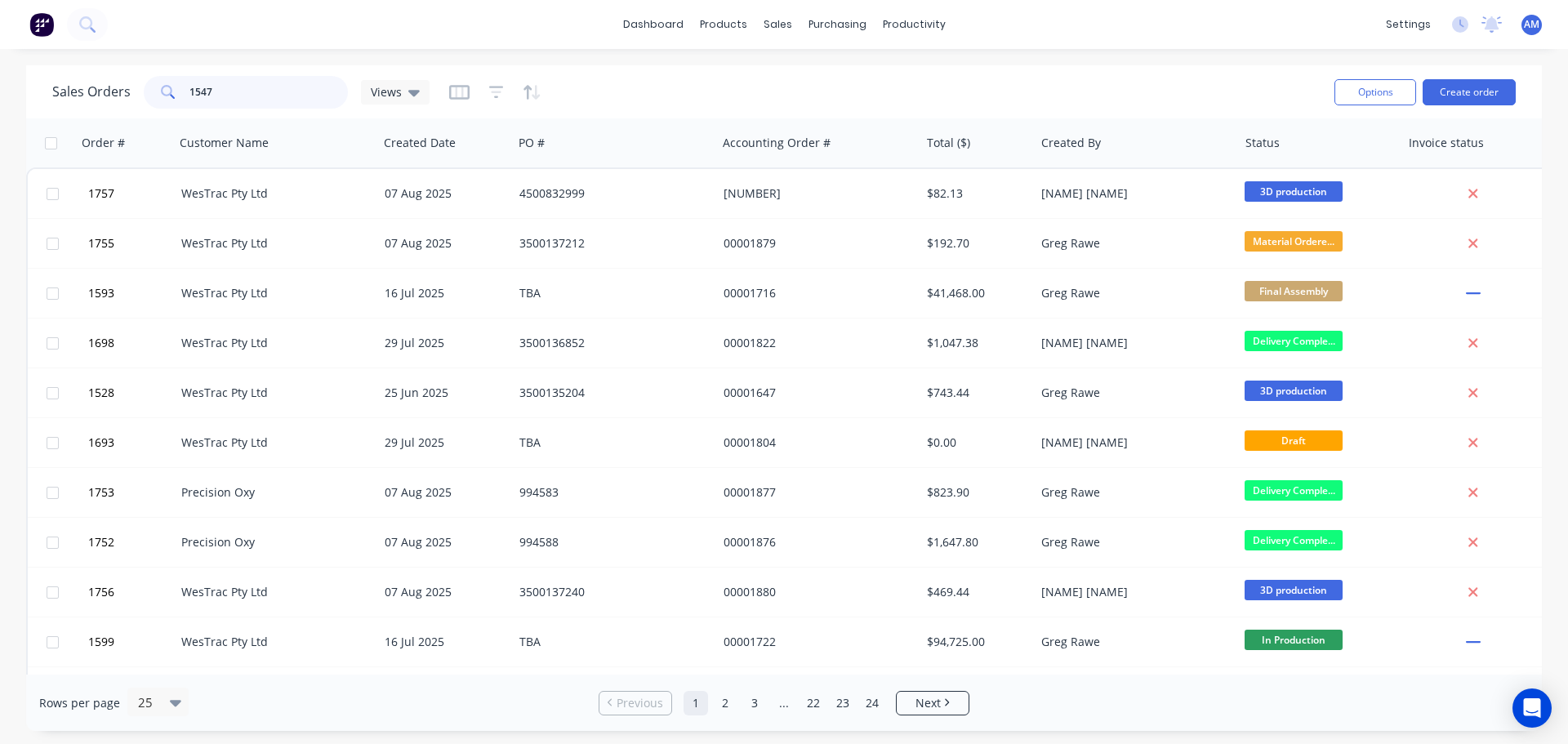 type on "1547" 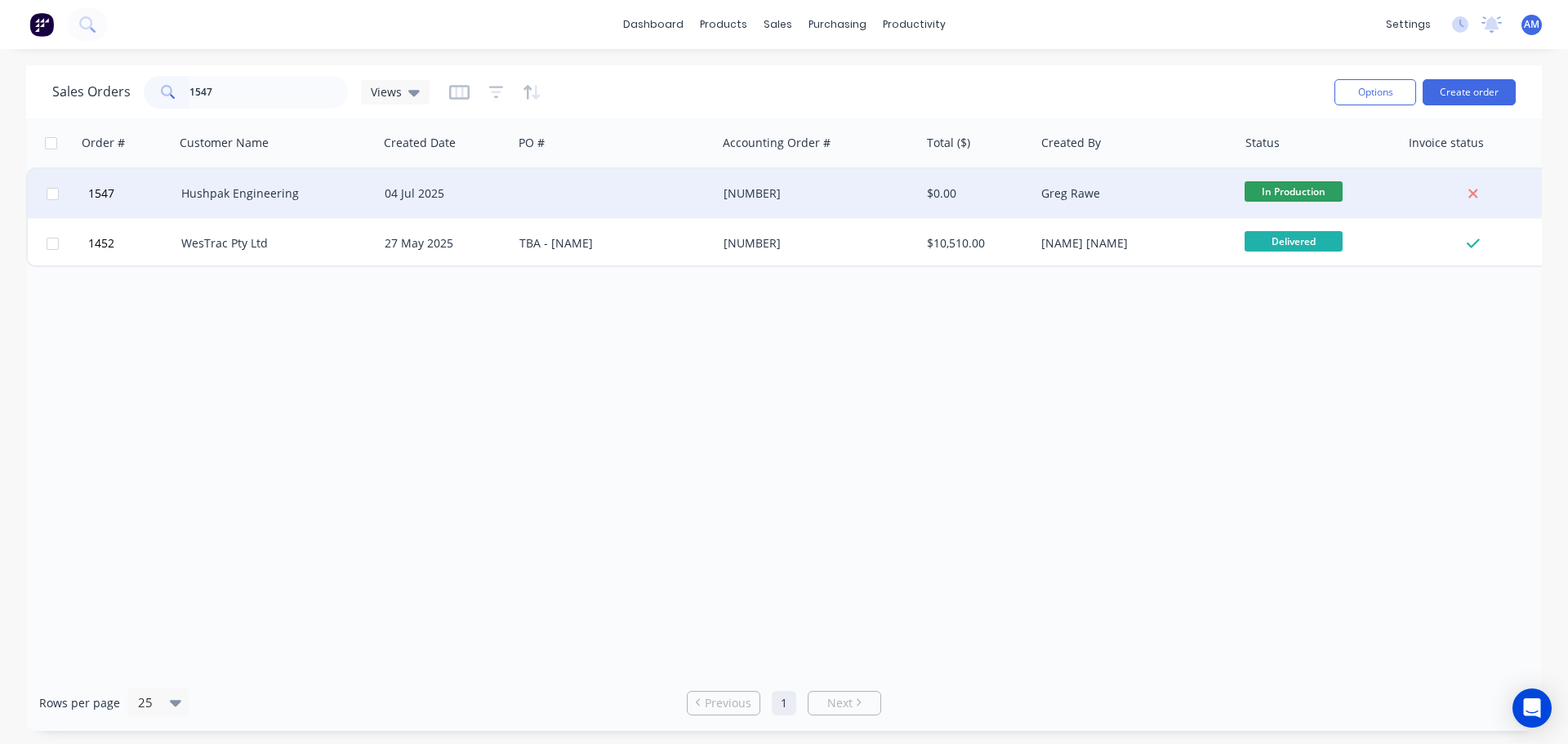 click on "04 Jul 2025" at bounding box center [445, 194] 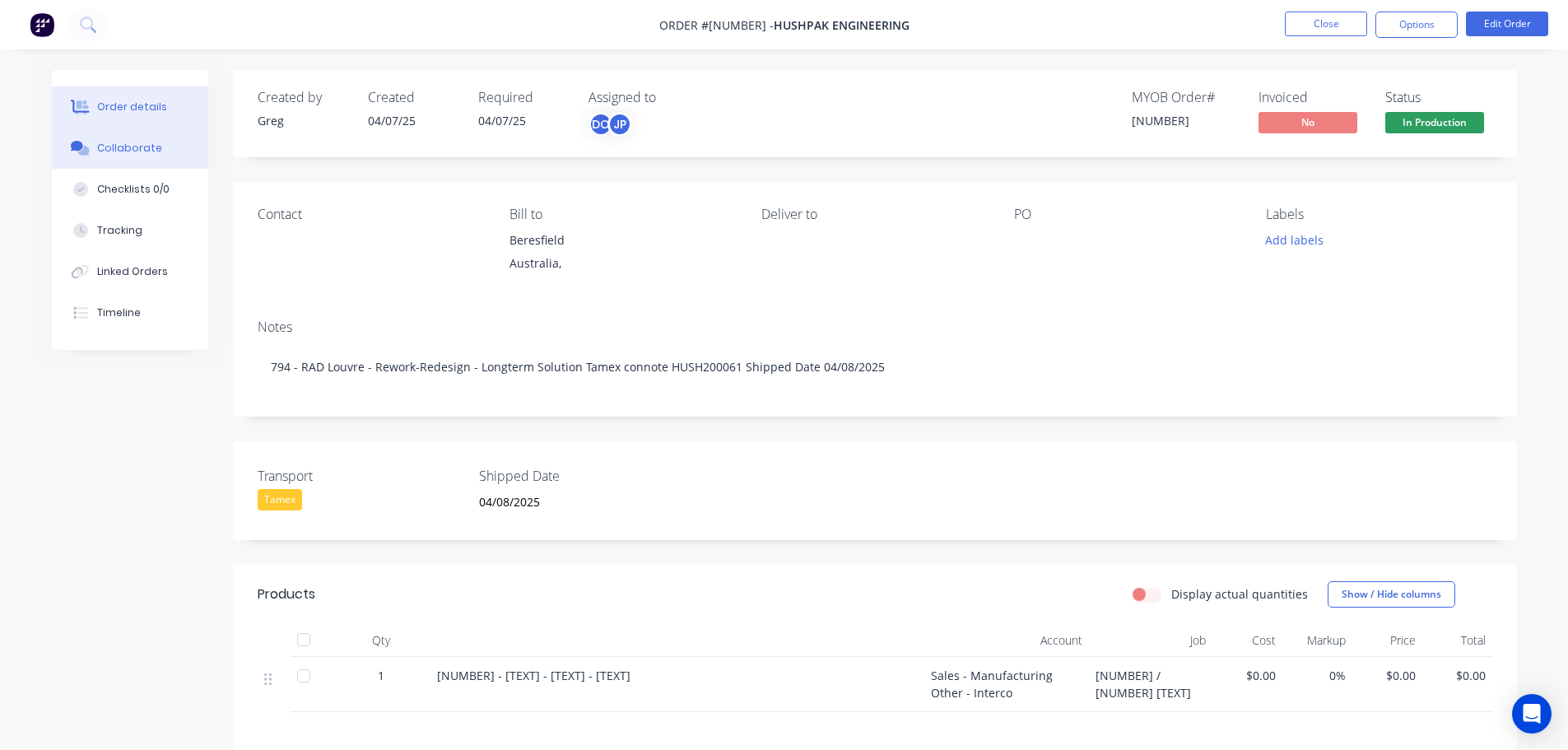 click on "Collaborate" at bounding box center (129, 148) 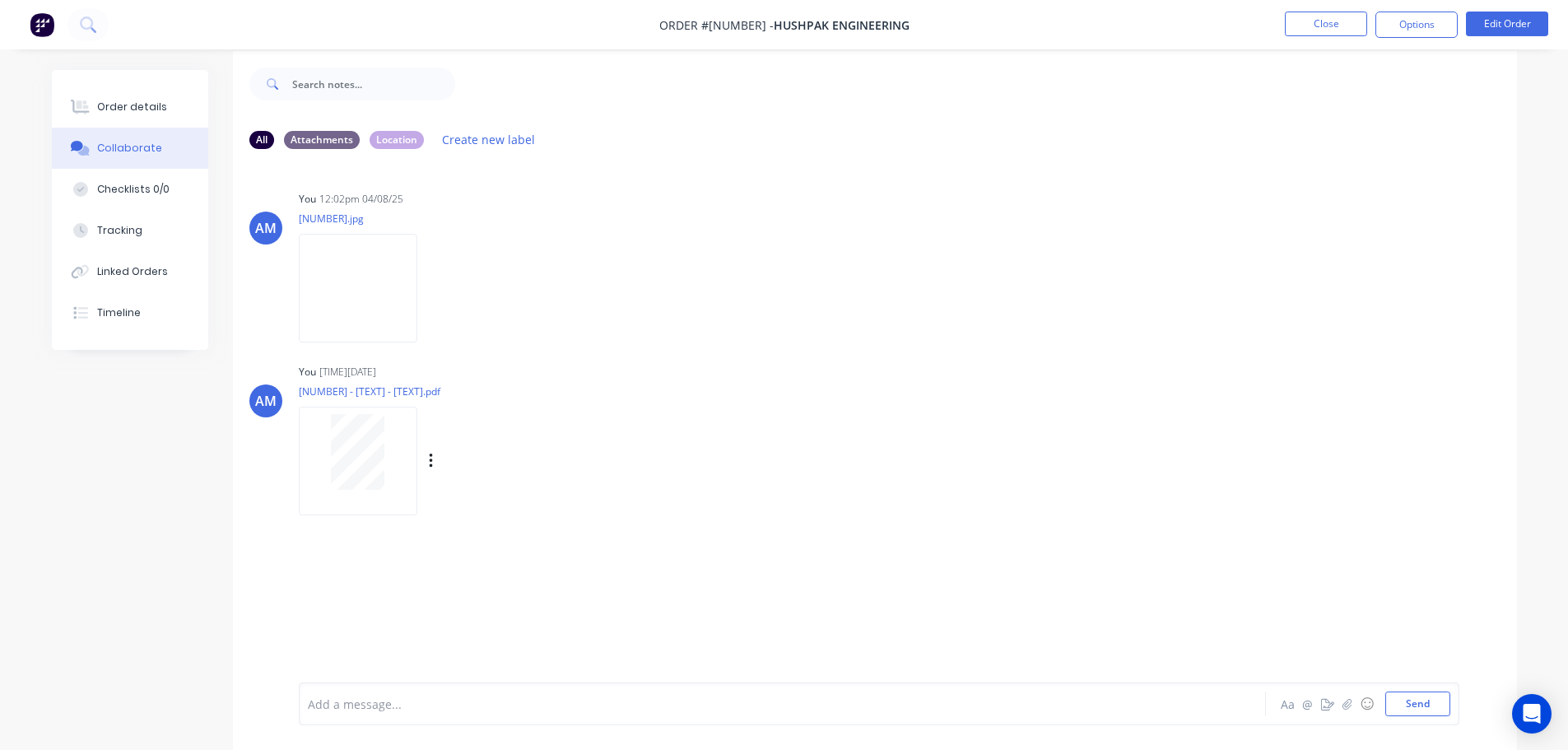 scroll, scrollTop: 25, scrollLeft: 0, axis: vertical 